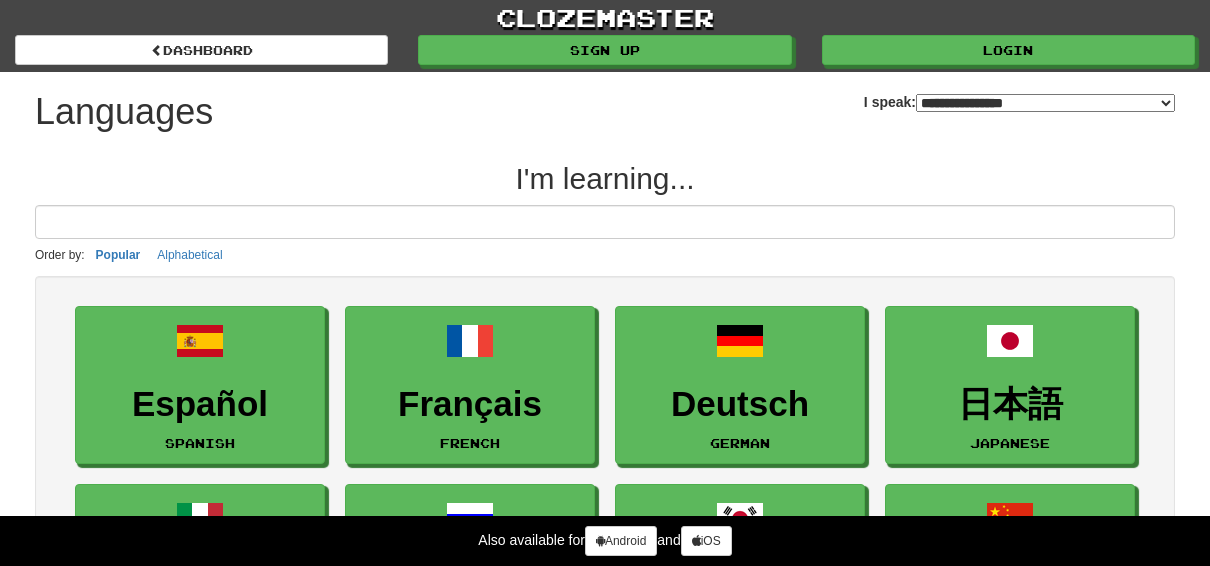 select on "*******" 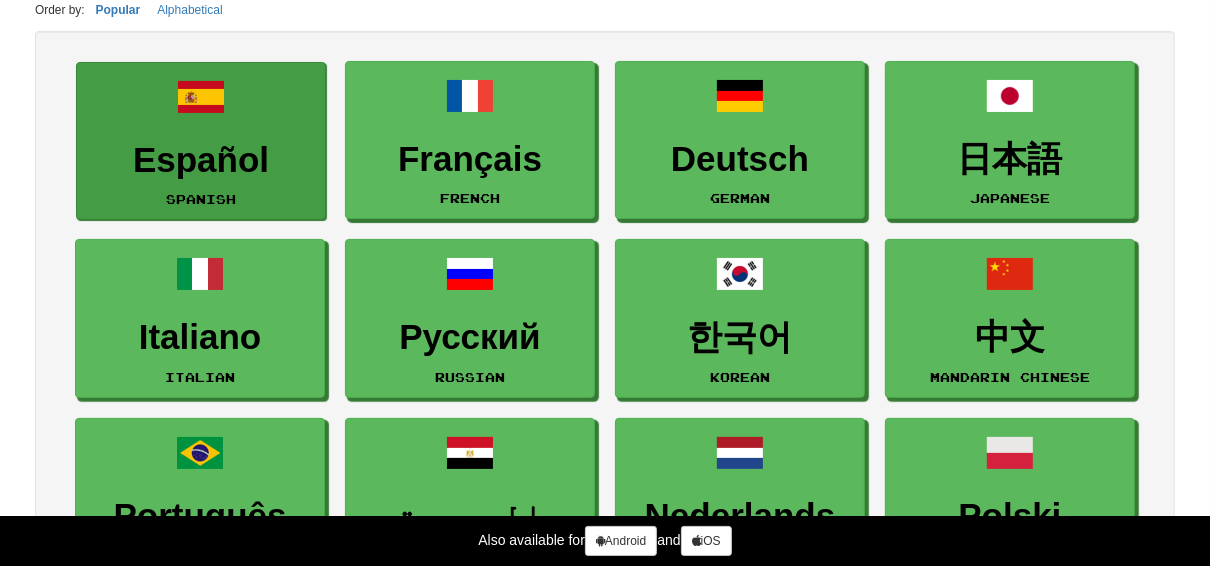 scroll, scrollTop: 320, scrollLeft: 0, axis: vertical 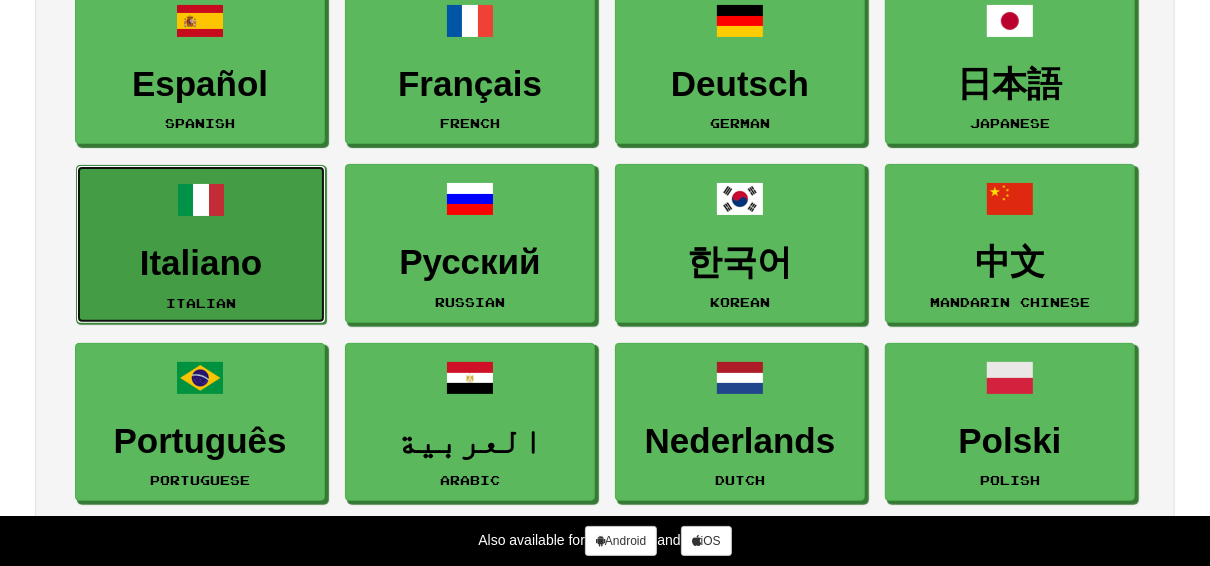 click on "Italiano Italian" at bounding box center (201, 244) 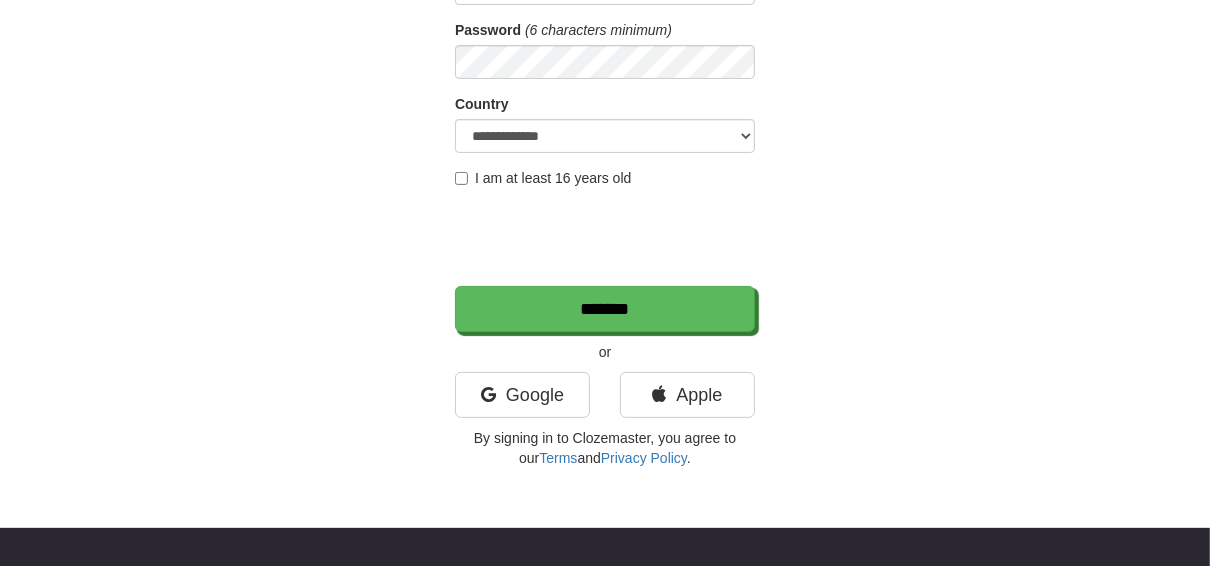scroll, scrollTop: 320, scrollLeft: 0, axis: vertical 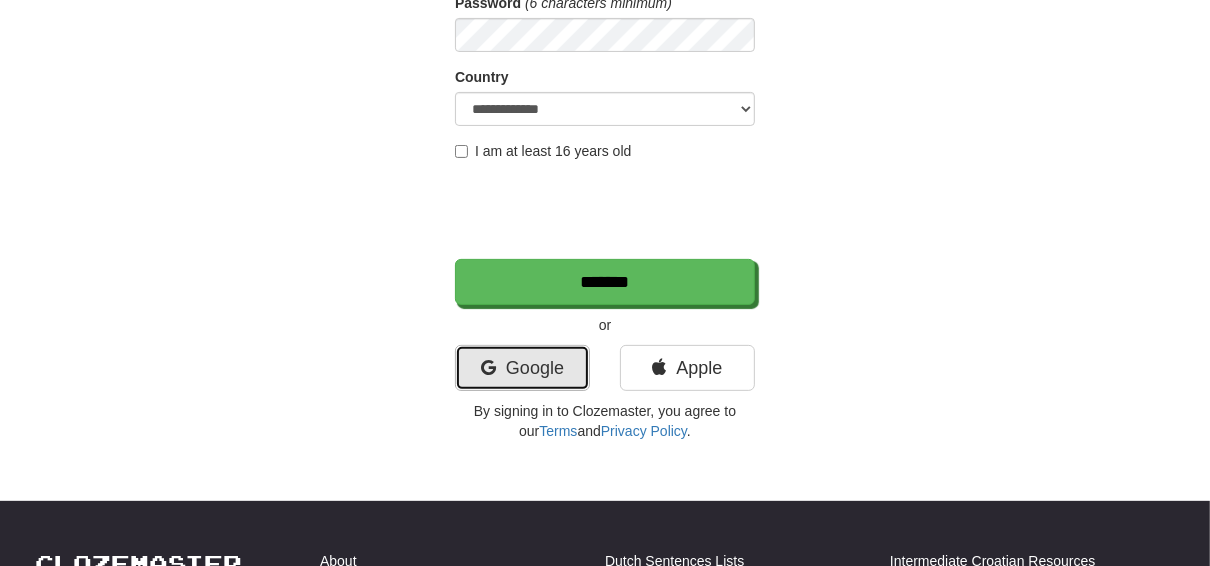 click on "Google" at bounding box center [522, 368] 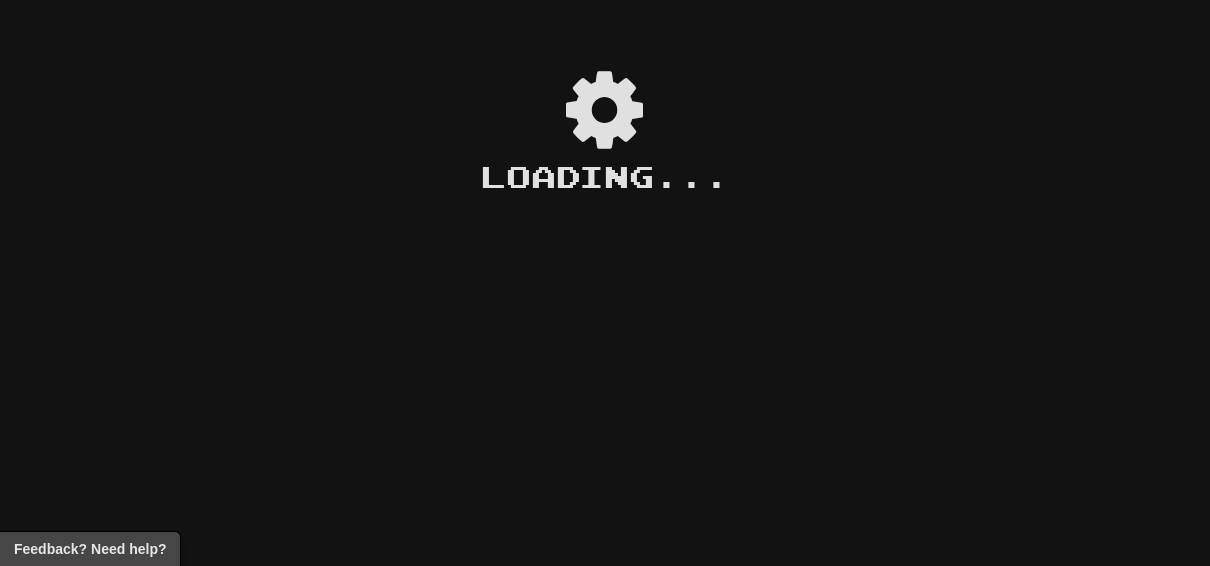 scroll, scrollTop: 0, scrollLeft: 0, axis: both 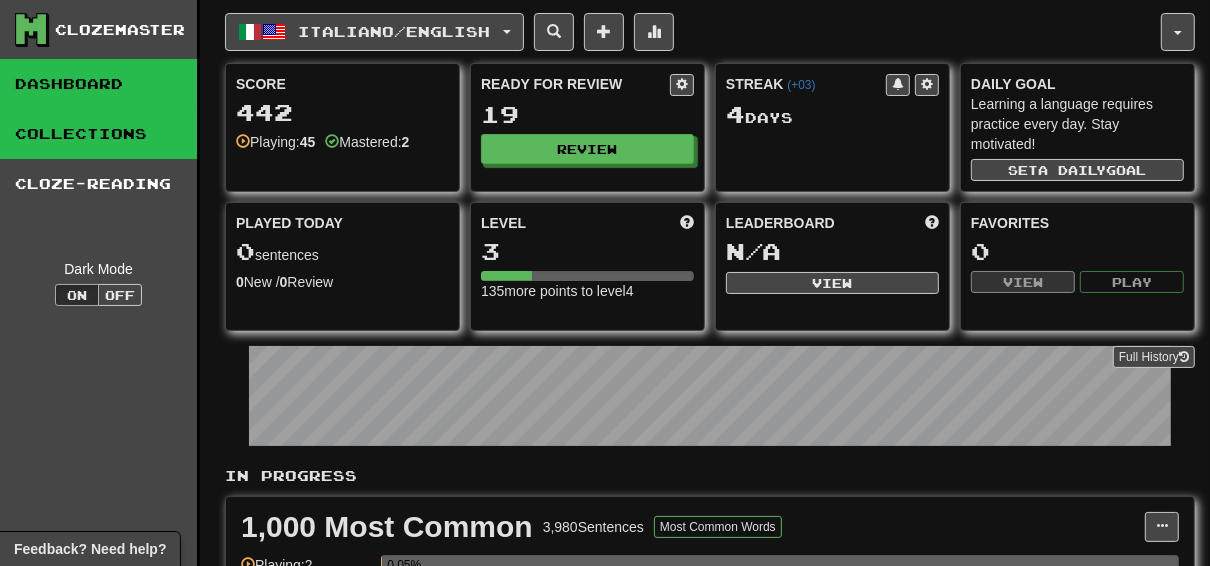 click on "Collections" at bounding box center [98, 134] 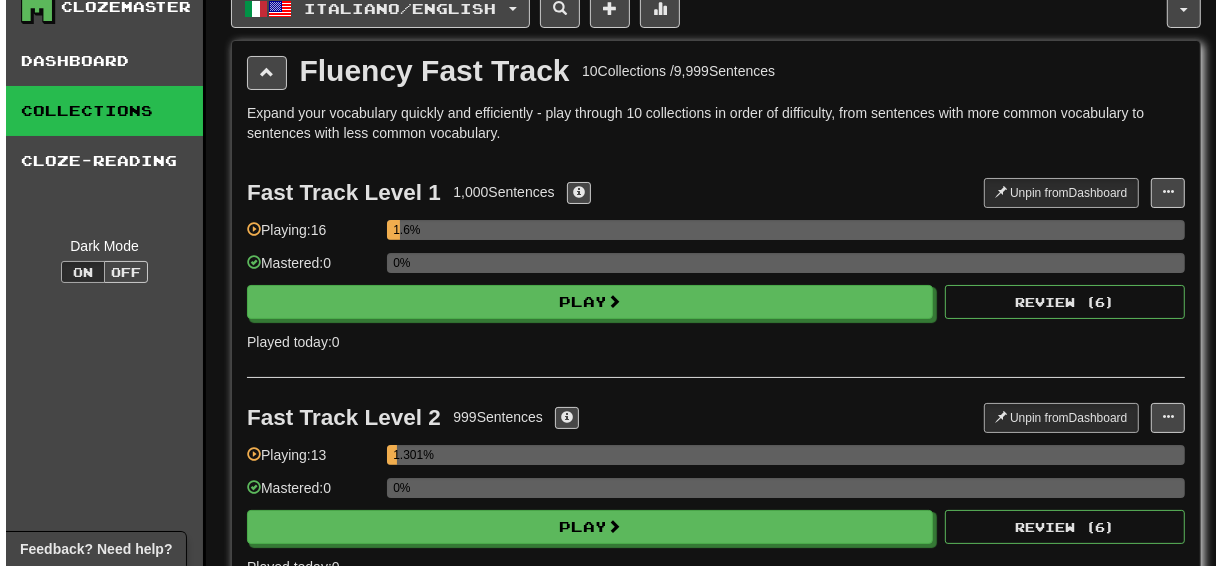 scroll, scrollTop: 0, scrollLeft: 0, axis: both 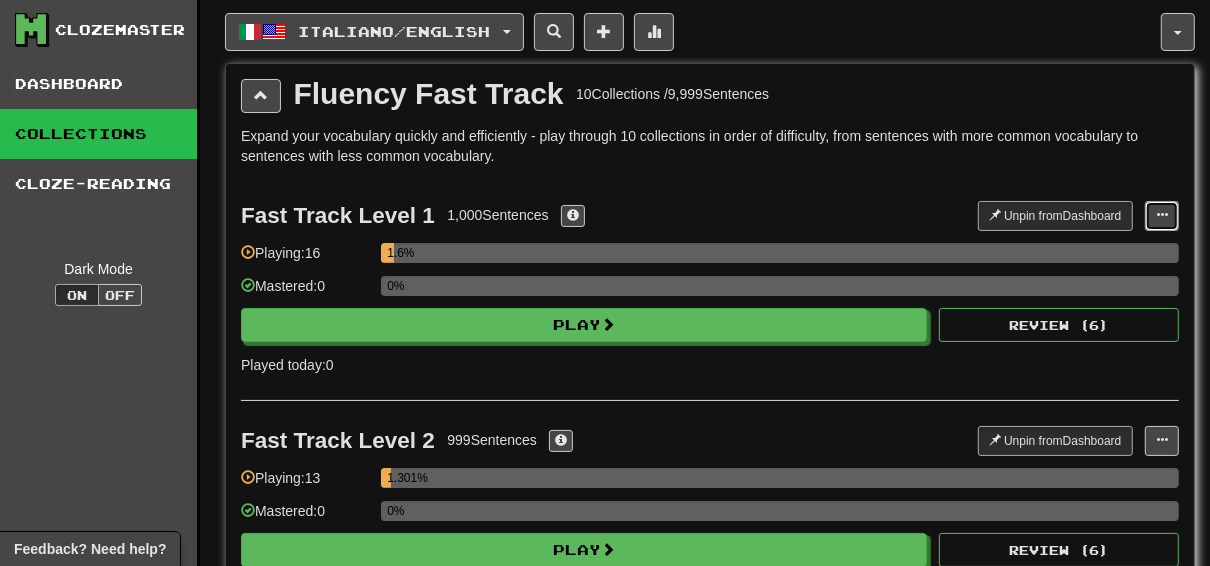 click at bounding box center (1162, 216) 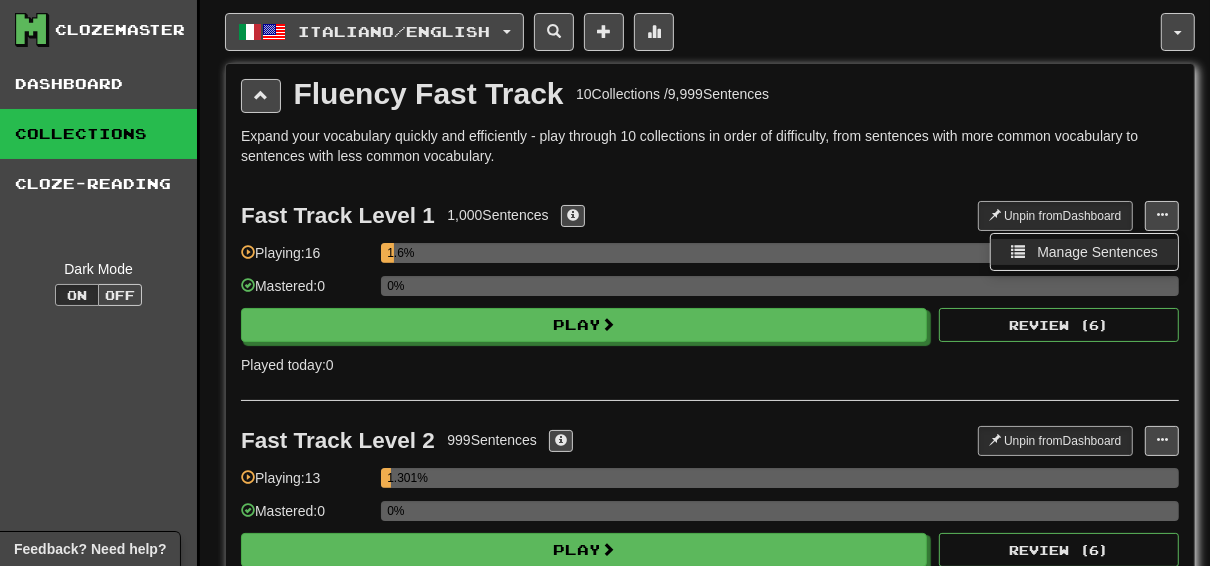 click on "Manage Sentences" at bounding box center (1097, 252) 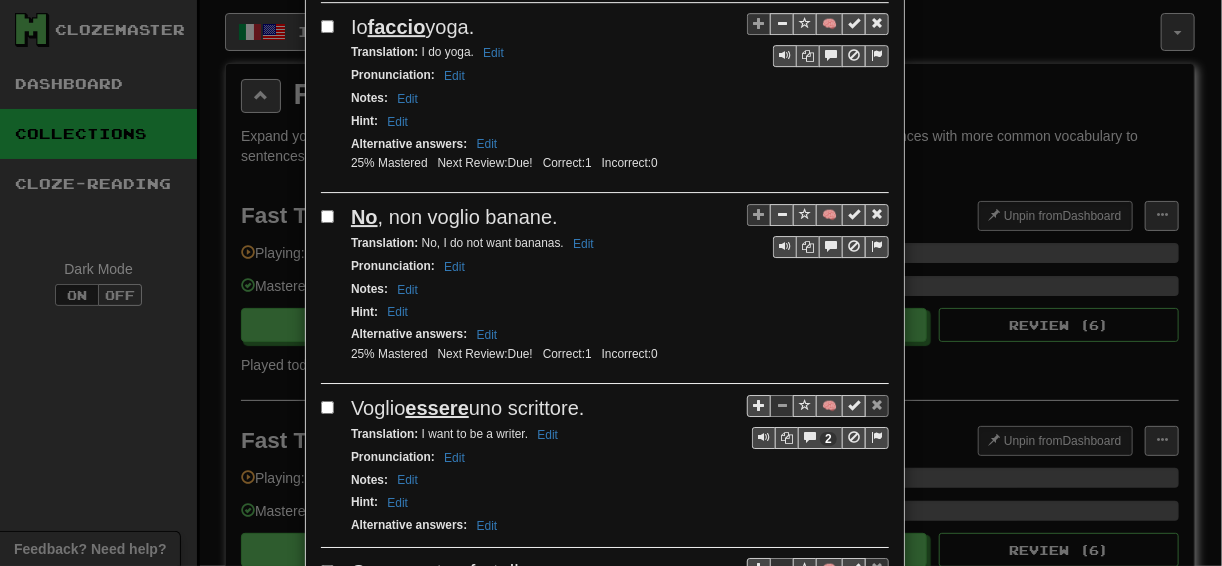 scroll, scrollTop: 2611, scrollLeft: 0, axis: vertical 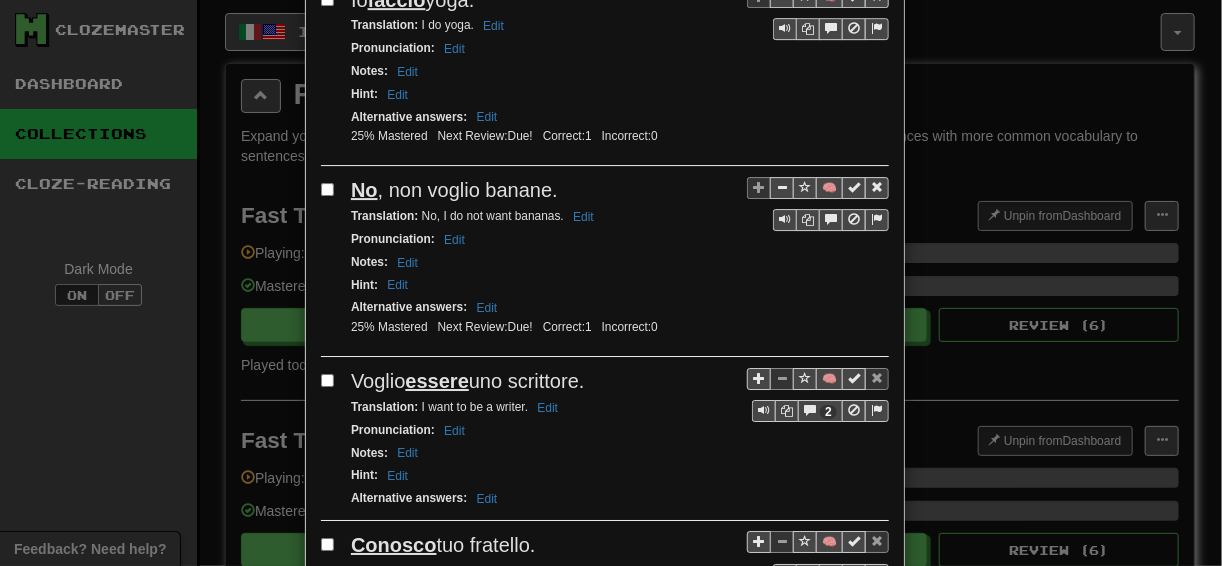 click on "Translation :   I want to be a writer.   Edit" at bounding box center (457, 407) 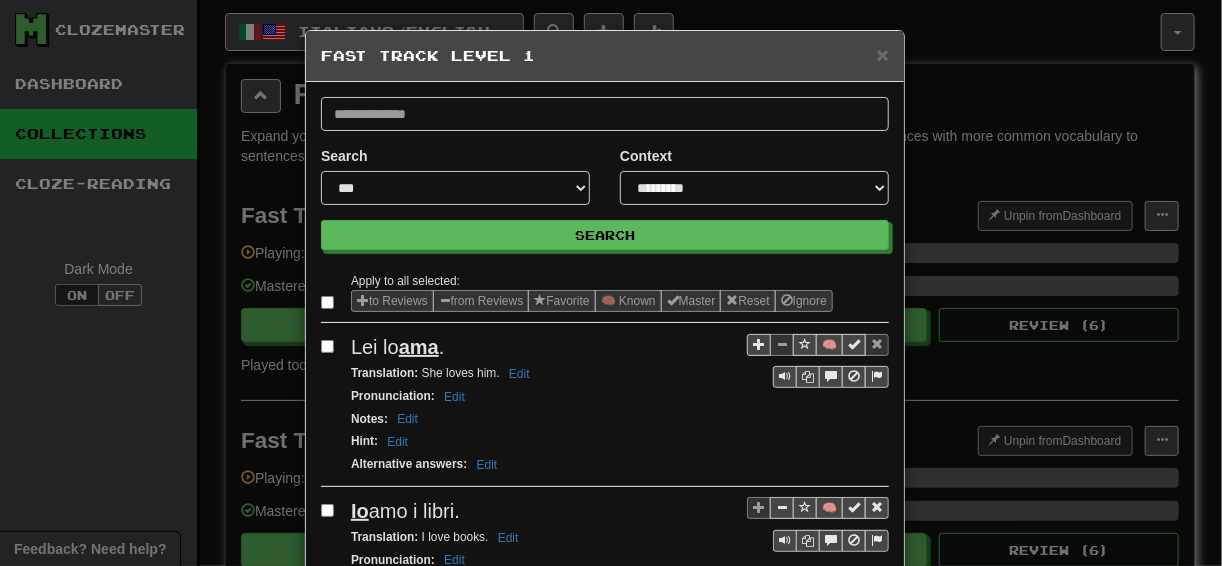 scroll, scrollTop: 0, scrollLeft: 0, axis: both 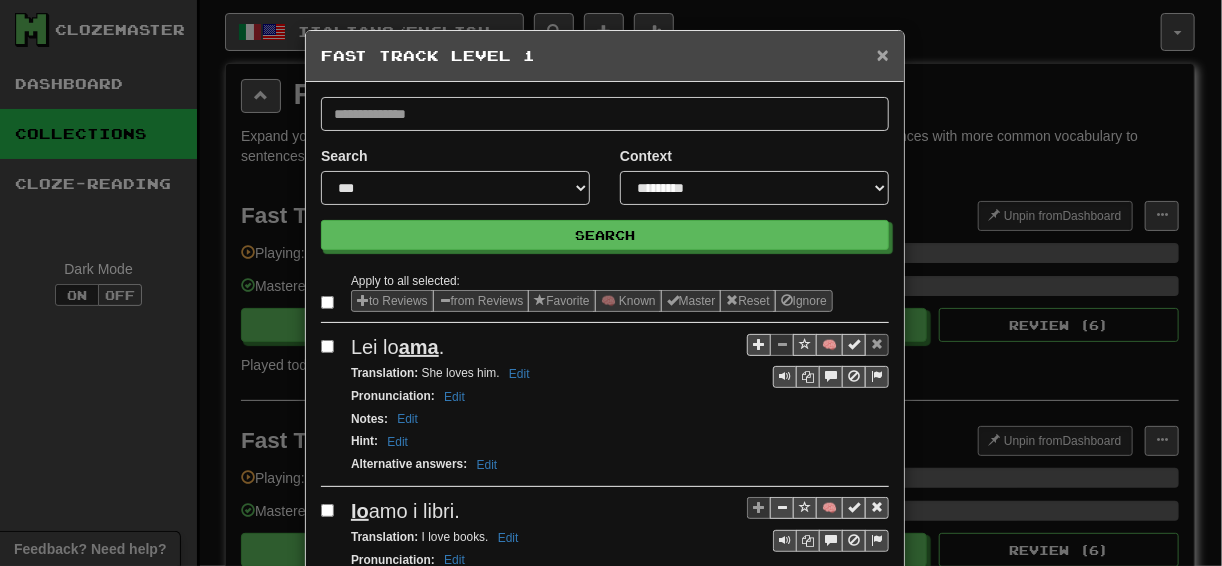 click on "×" at bounding box center [883, 54] 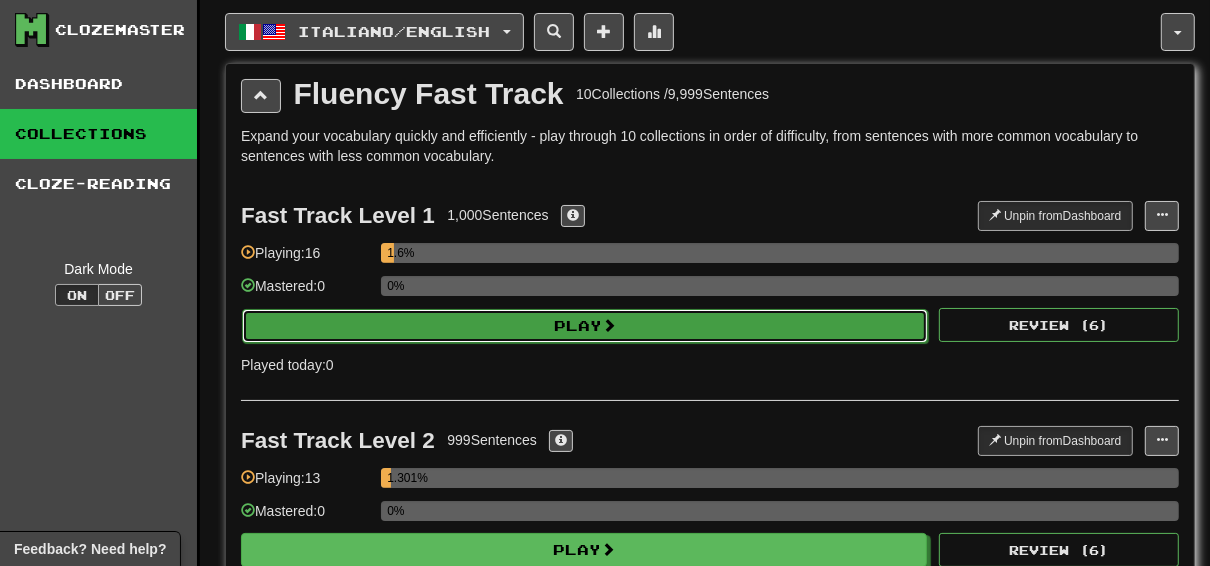 click on "Play" at bounding box center [585, 326] 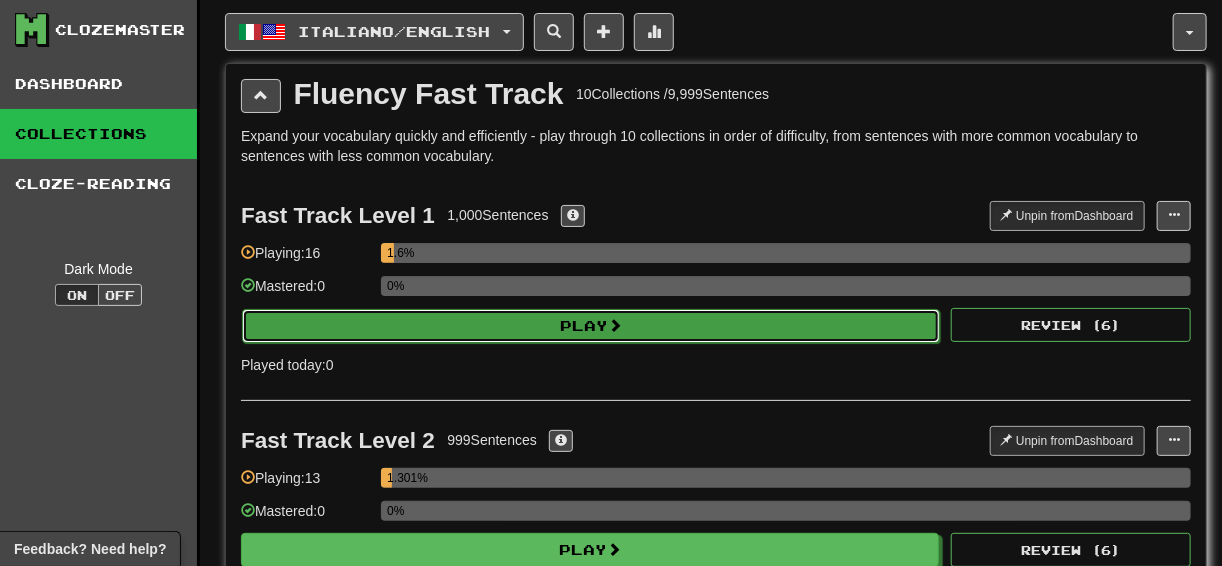 select on "**" 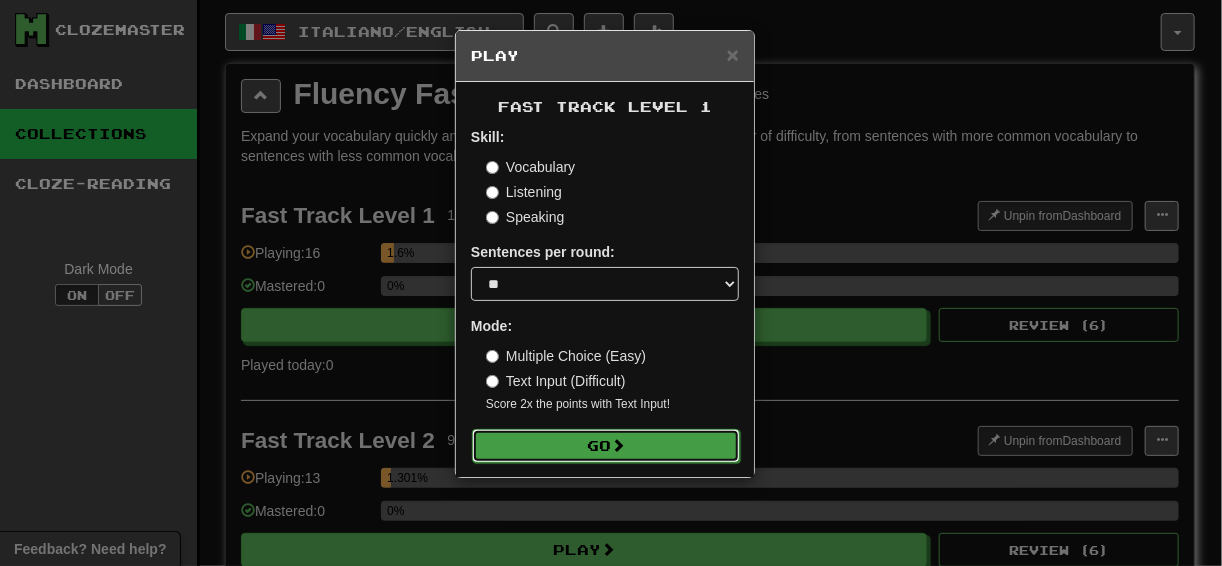 click on "Go" at bounding box center [606, 446] 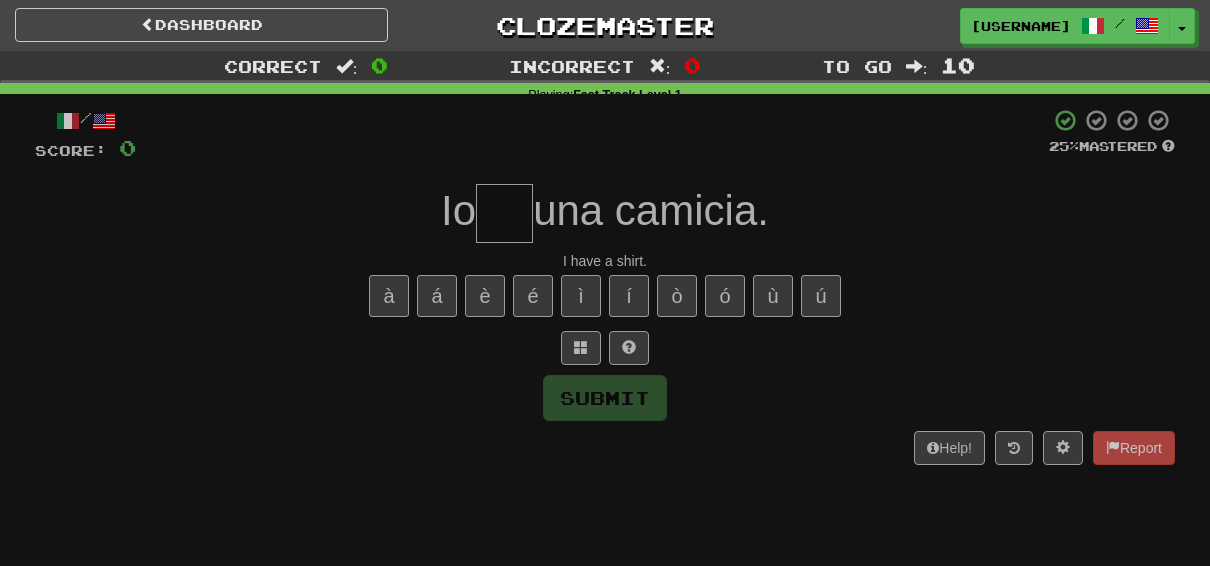 scroll, scrollTop: 0, scrollLeft: 0, axis: both 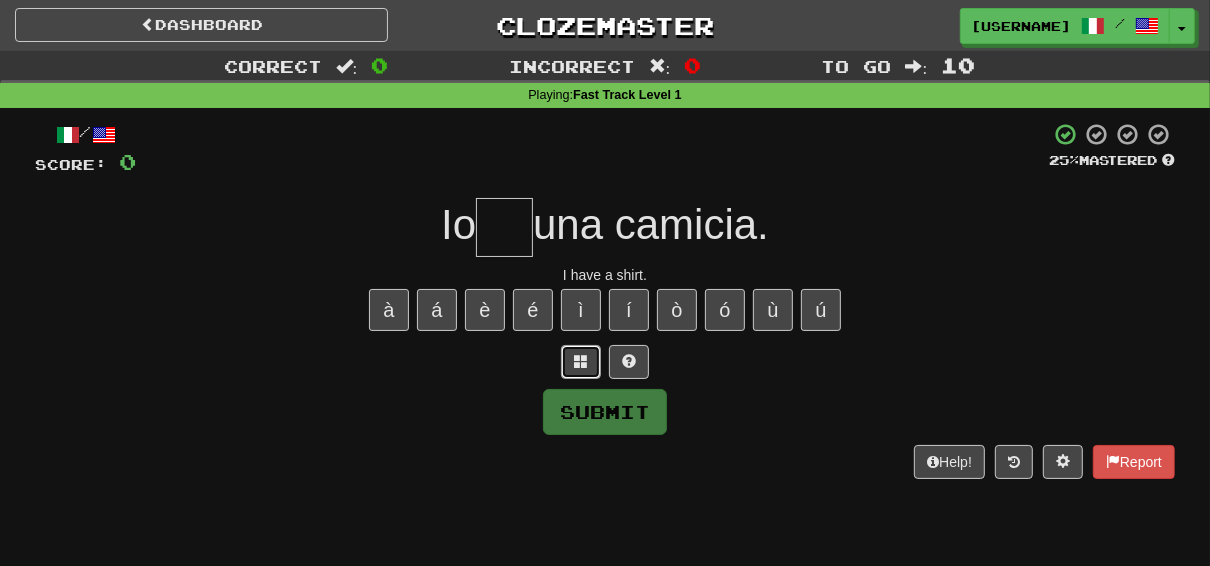 click at bounding box center [581, 361] 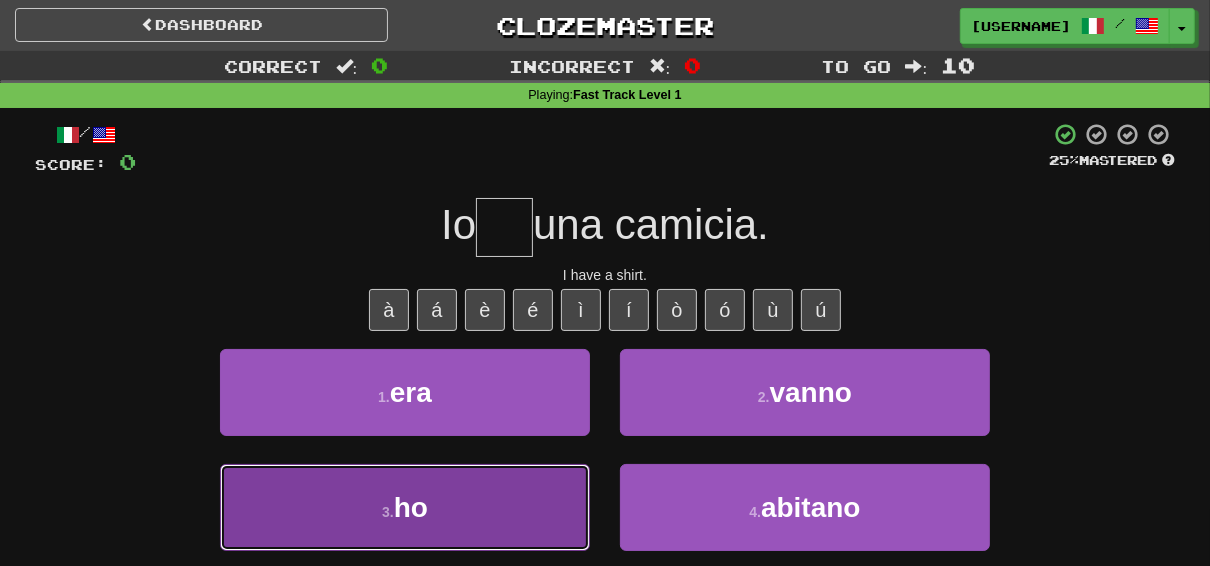 click on "3 .  ho" at bounding box center (405, 507) 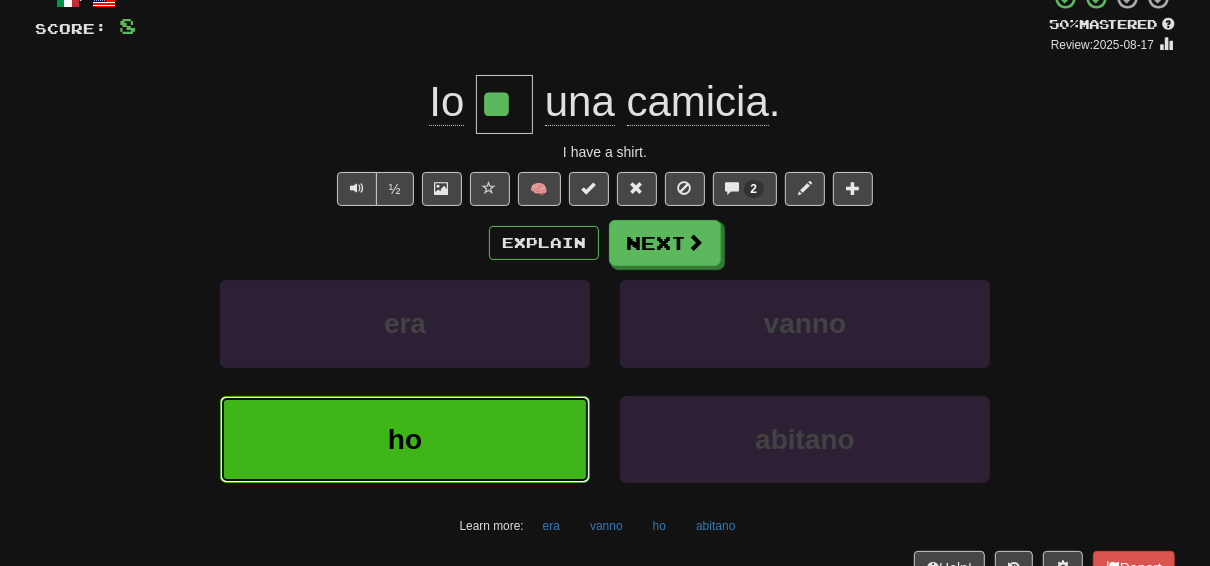 scroll, scrollTop: 160, scrollLeft: 0, axis: vertical 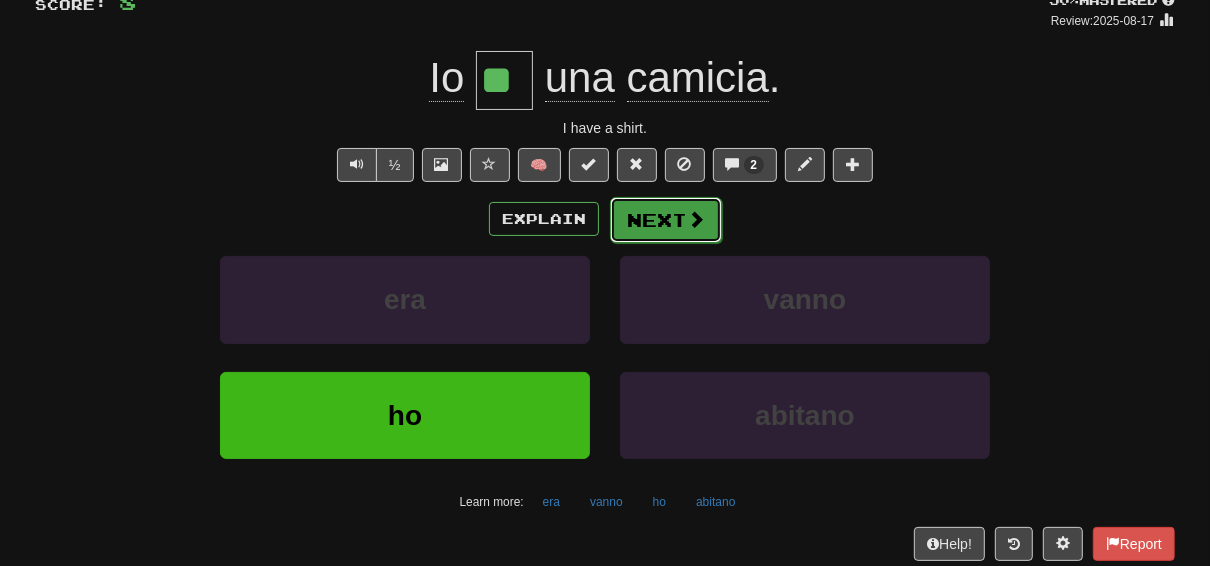 click on "Next" at bounding box center (666, 220) 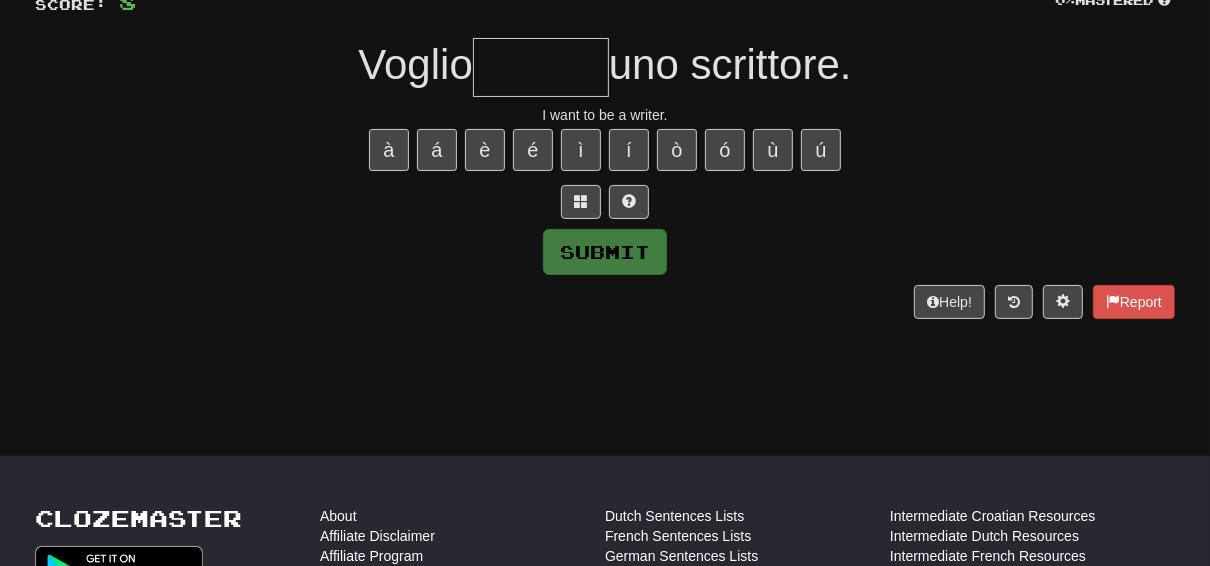 drag, startPoint x: 710, startPoint y: 68, endPoint x: 864, endPoint y: 48, distance: 155.29327 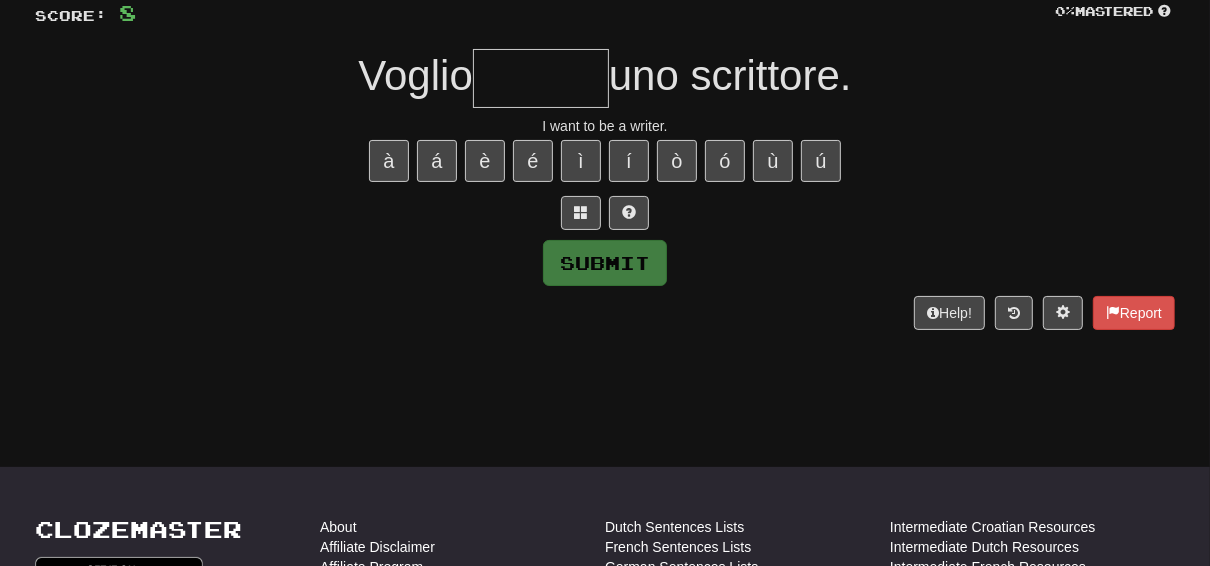 scroll, scrollTop: 160, scrollLeft: 0, axis: vertical 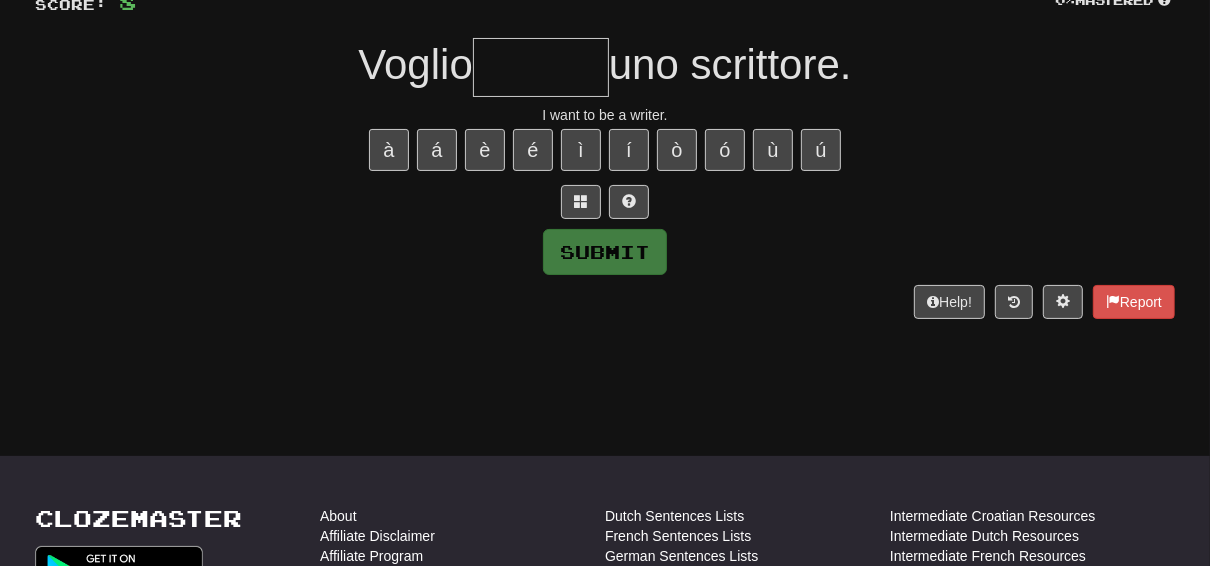 click at bounding box center [605, 202] 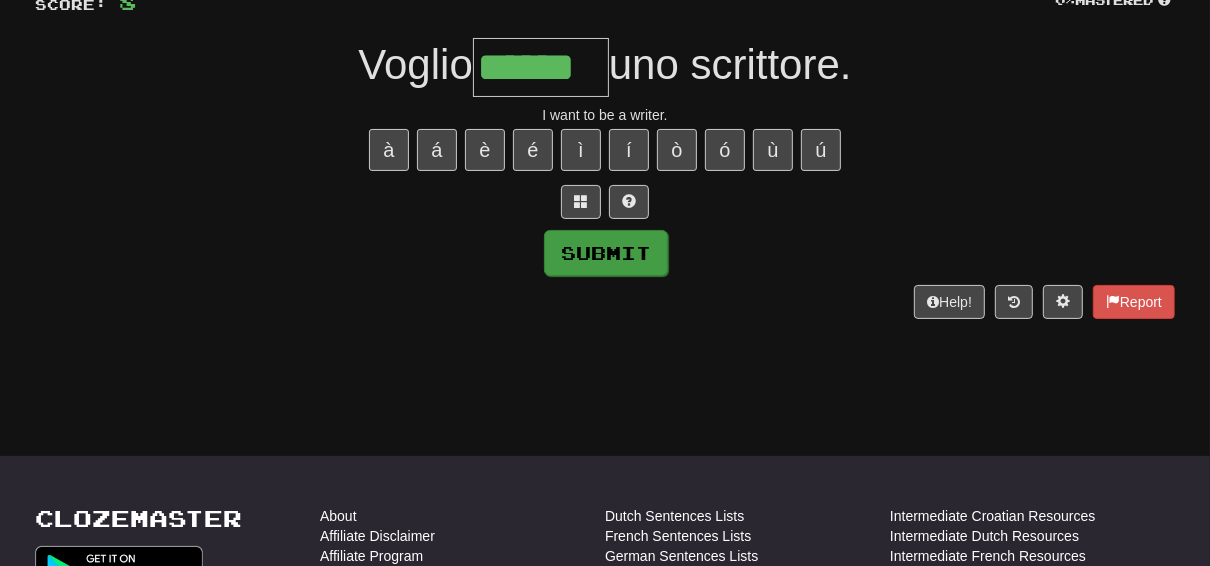 type on "******" 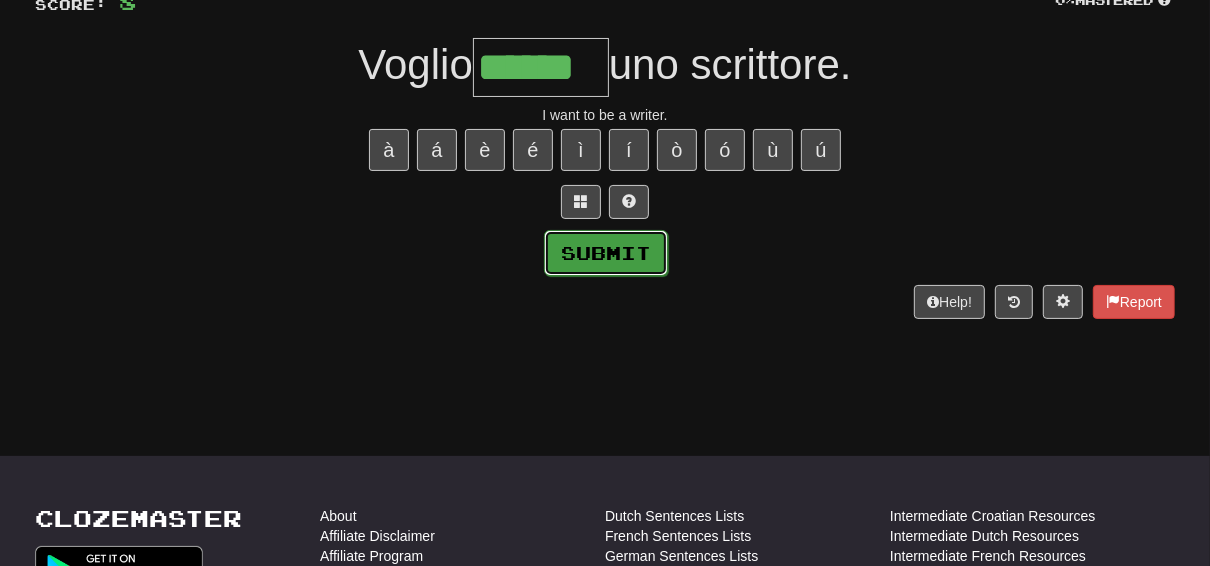 click on "Submit" at bounding box center [606, 253] 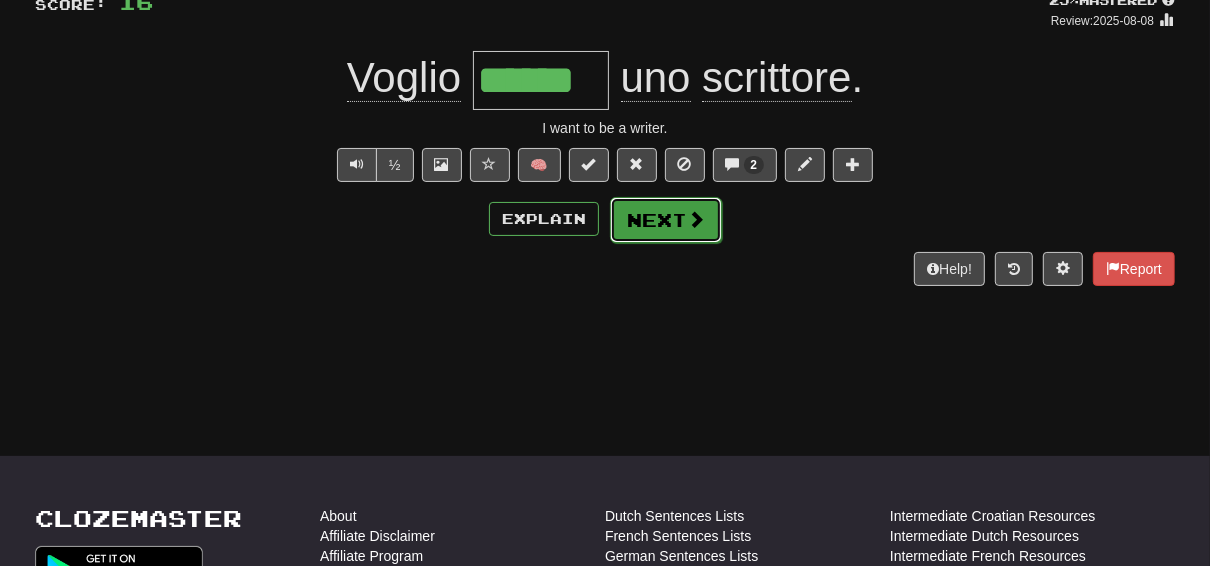 click on "Next" at bounding box center (666, 220) 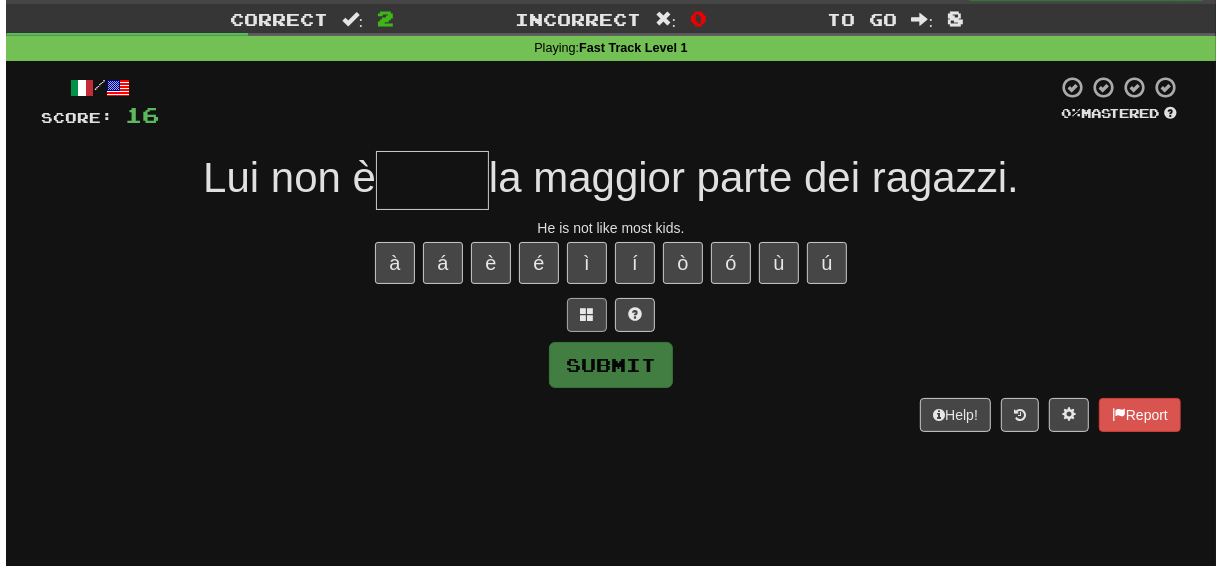 scroll, scrollTop: 0, scrollLeft: 0, axis: both 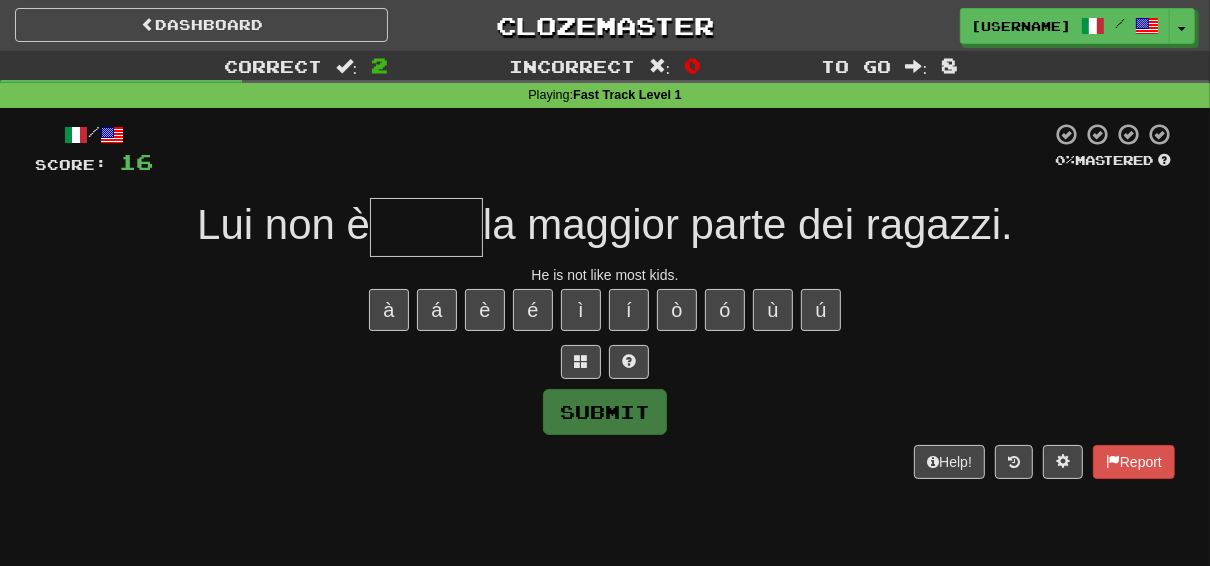 click at bounding box center (426, 227) 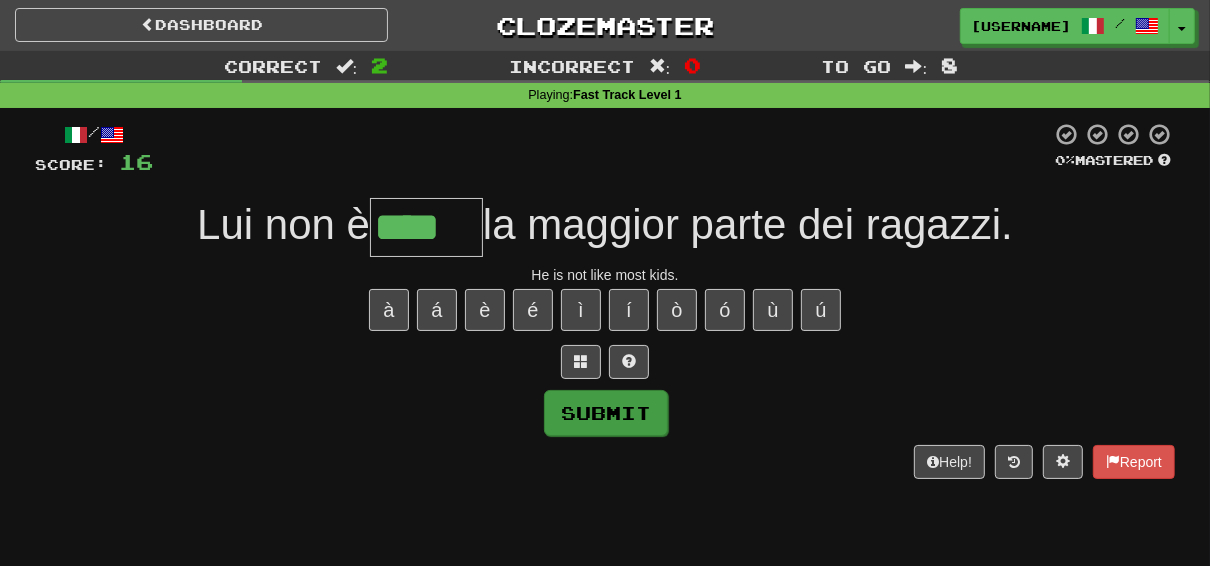 type on "****" 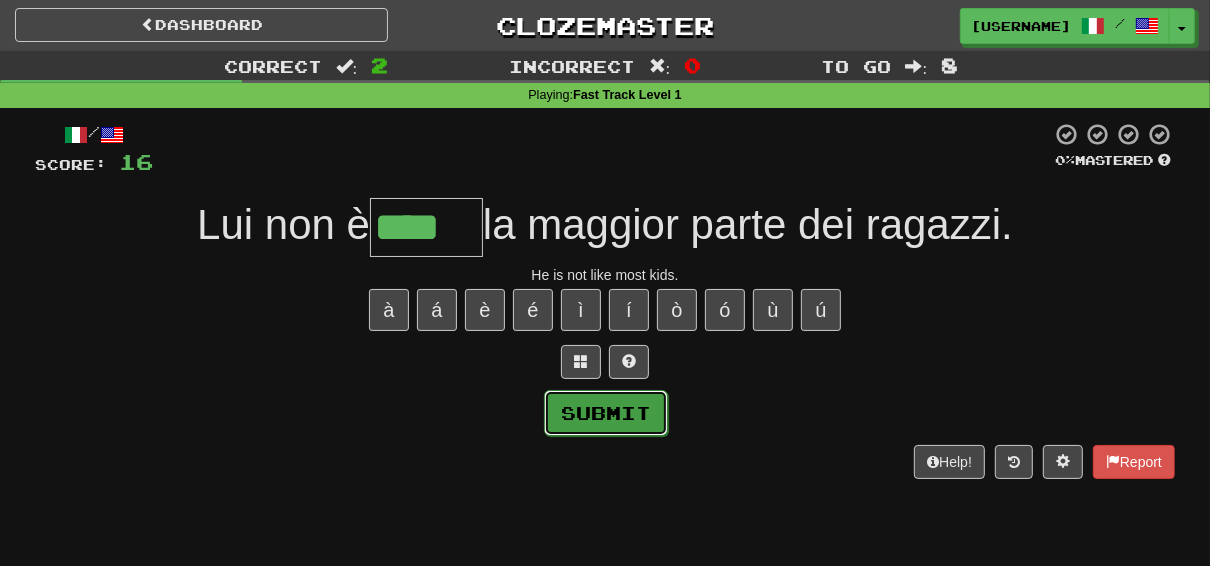 click on "Submit" at bounding box center (606, 413) 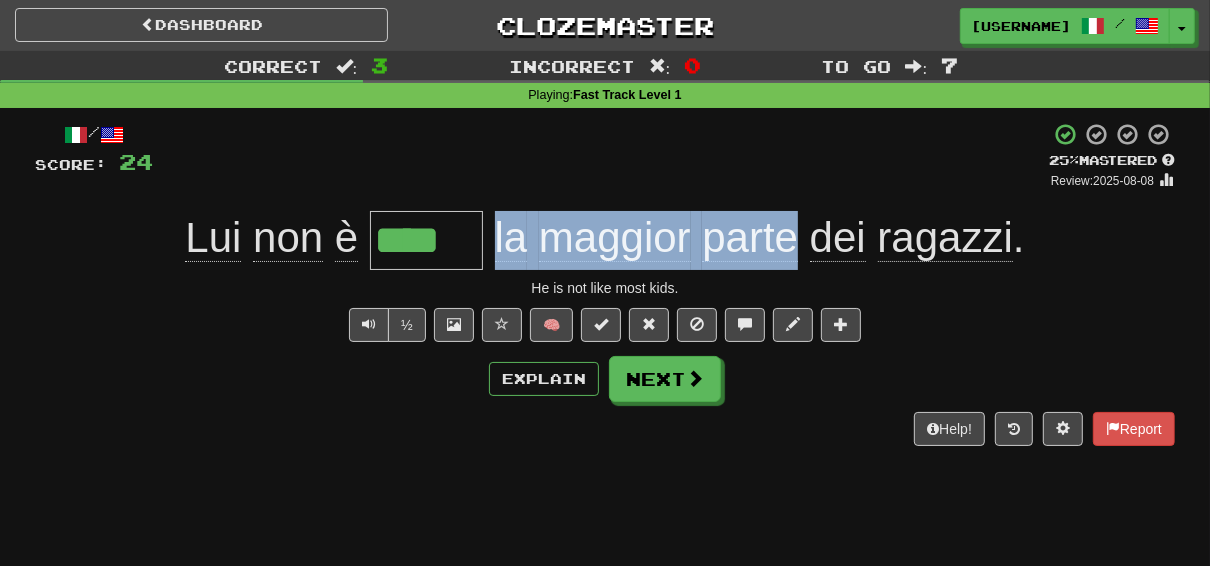 drag, startPoint x: 494, startPoint y: 236, endPoint x: 800, endPoint y: 239, distance: 306.0147 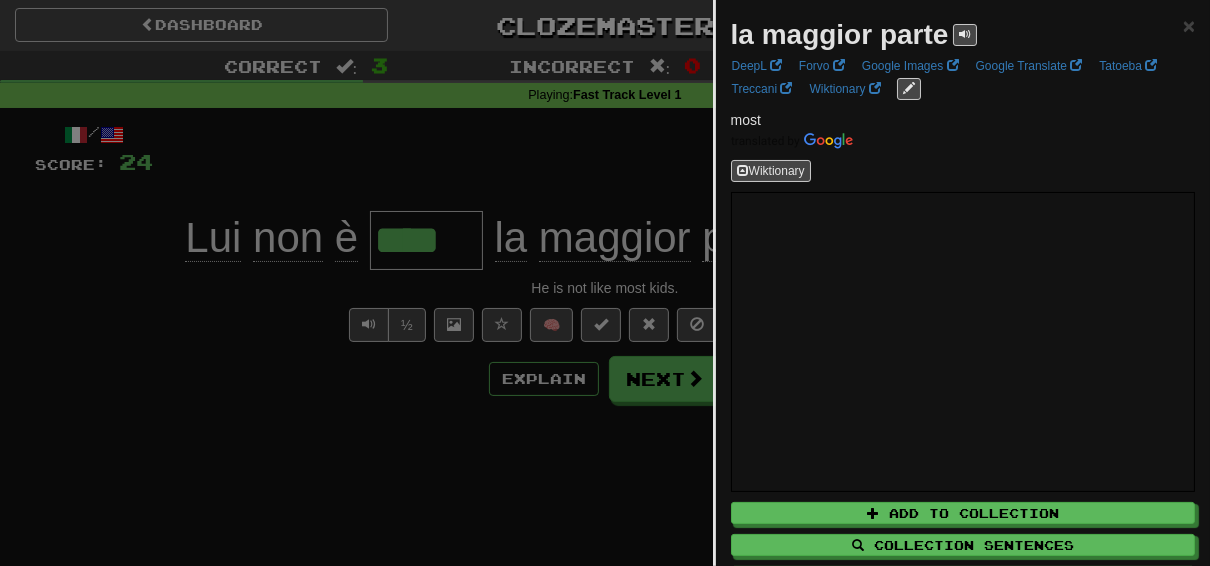 click at bounding box center (605, 283) 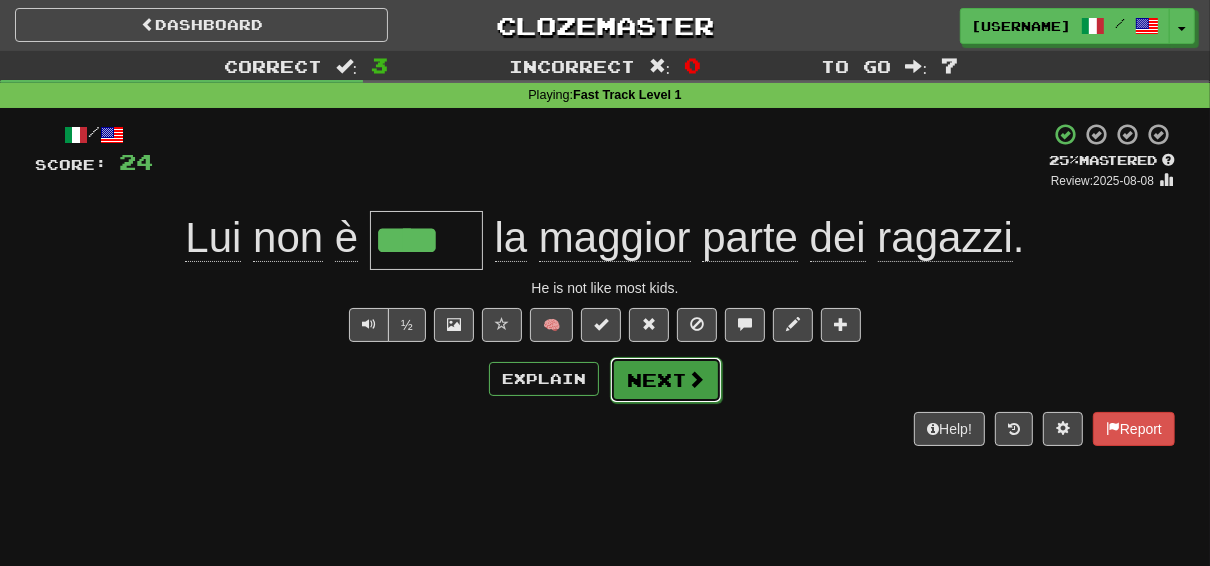 click on "Next" at bounding box center [666, 380] 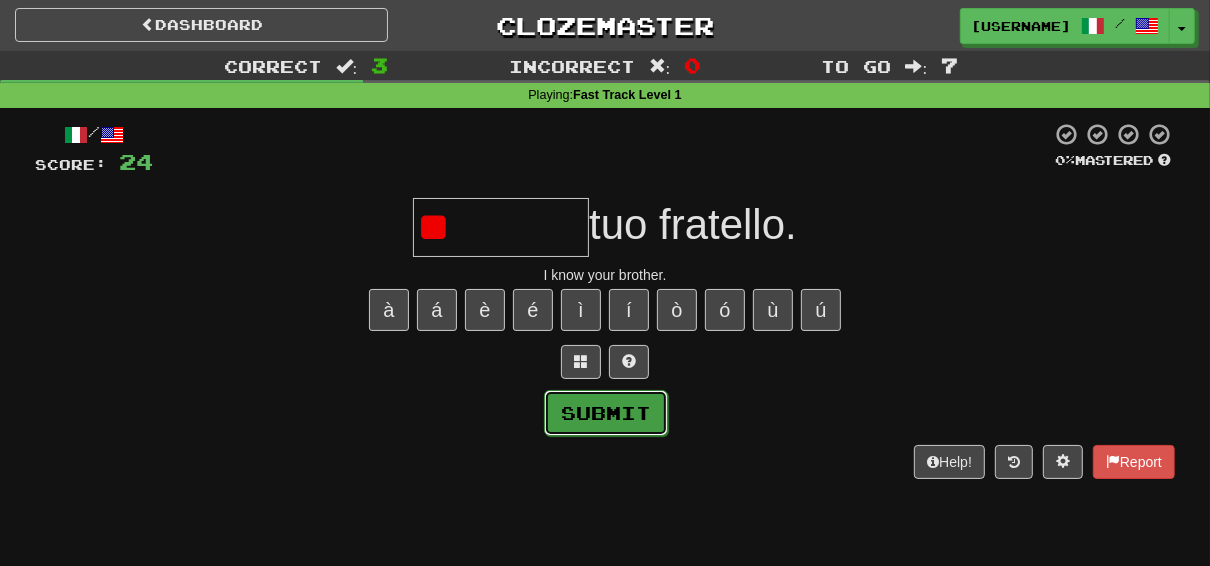 click on "Submit" at bounding box center (606, 413) 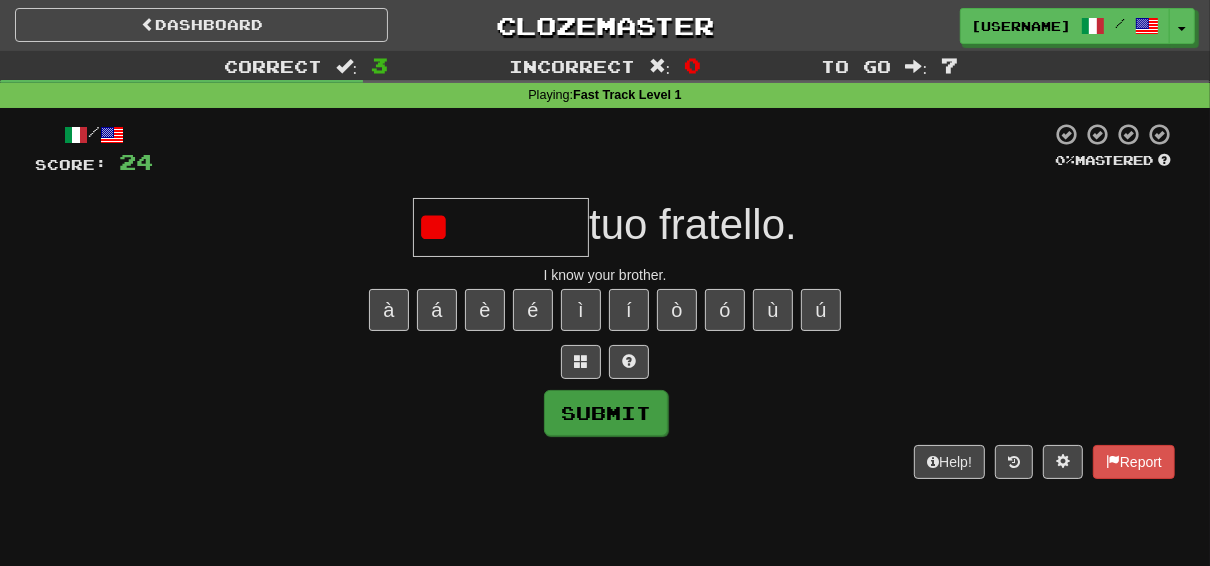 type on "*******" 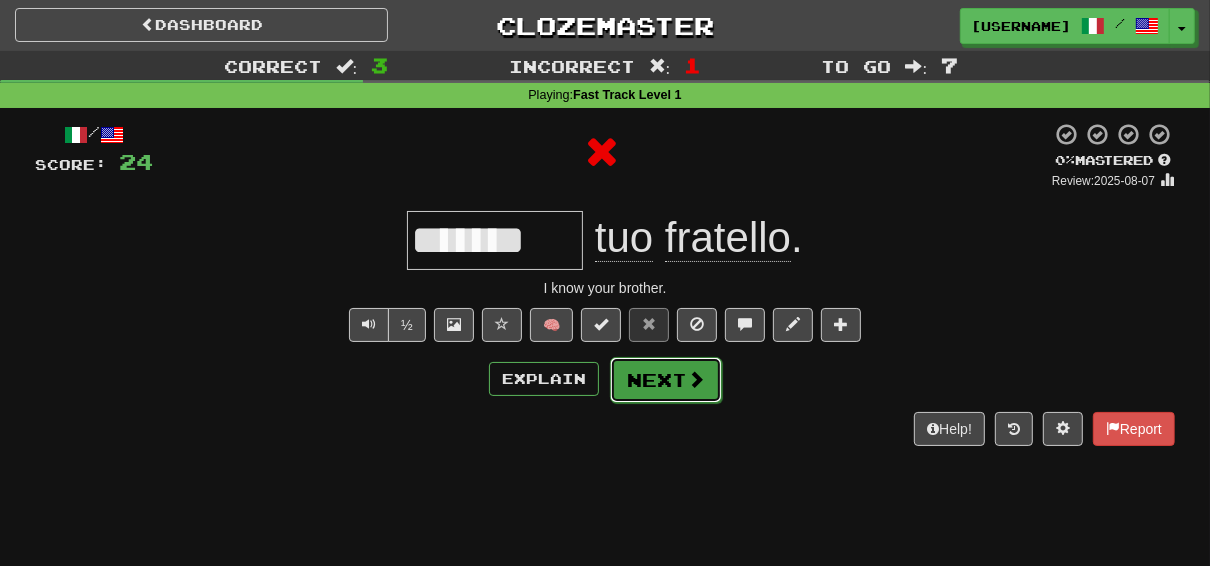 click on "Next" at bounding box center [666, 380] 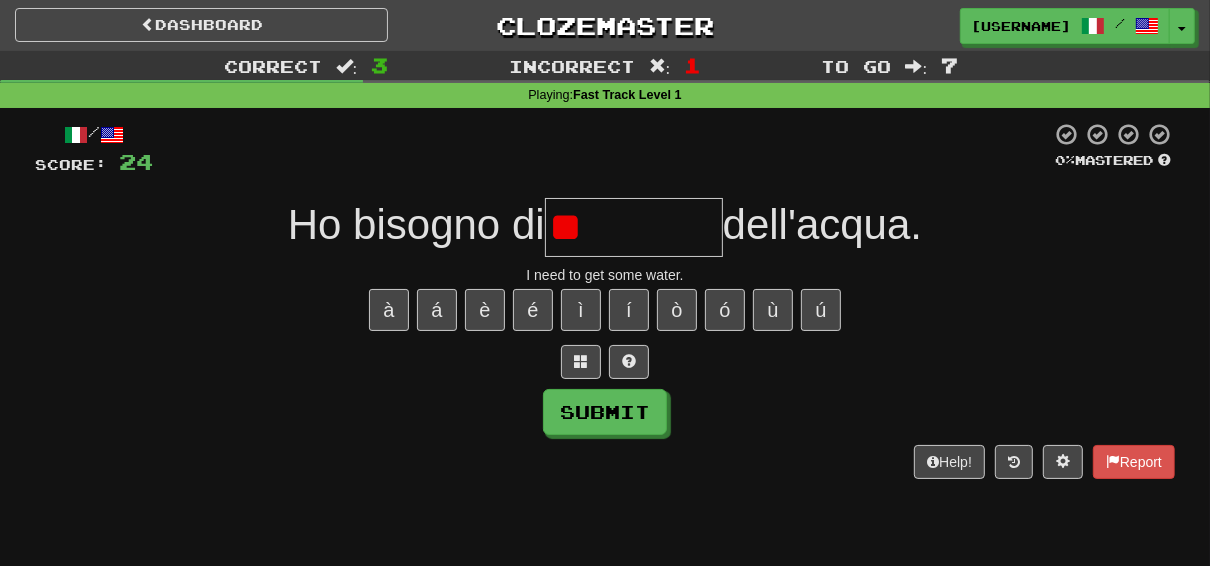 type on "*" 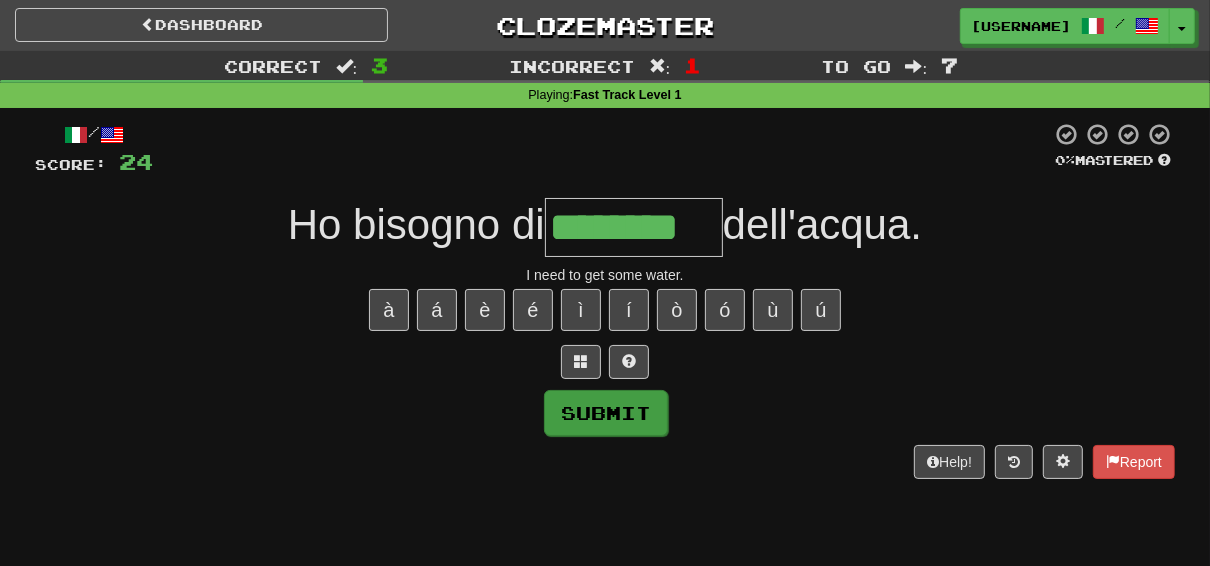 type on "********" 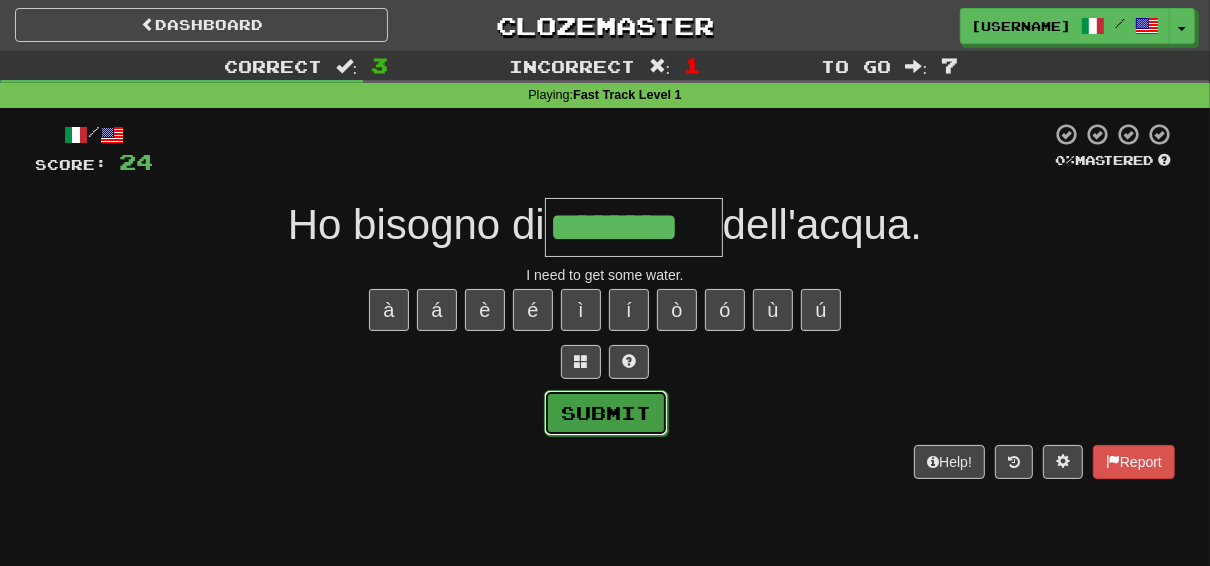click on "Submit" at bounding box center (606, 413) 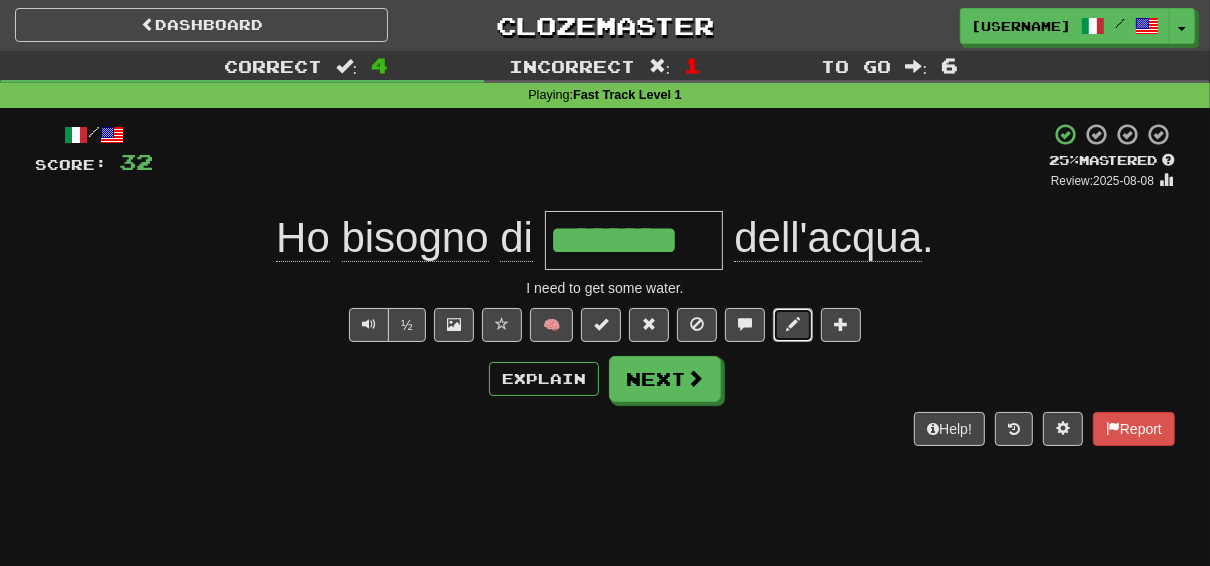 click at bounding box center [793, 324] 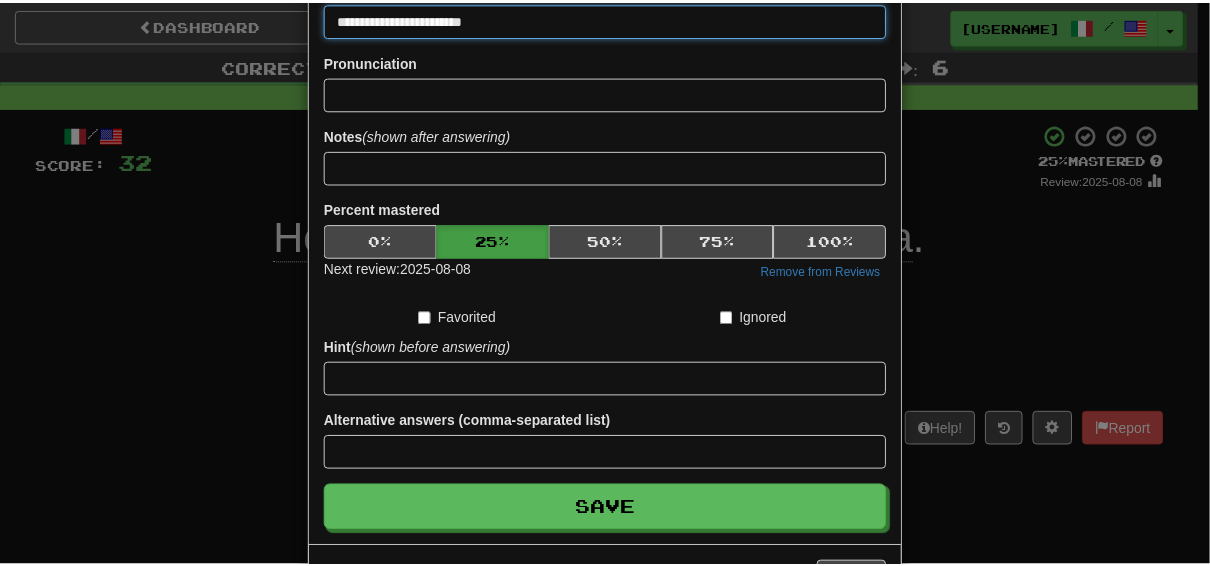 scroll, scrollTop: 231, scrollLeft: 0, axis: vertical 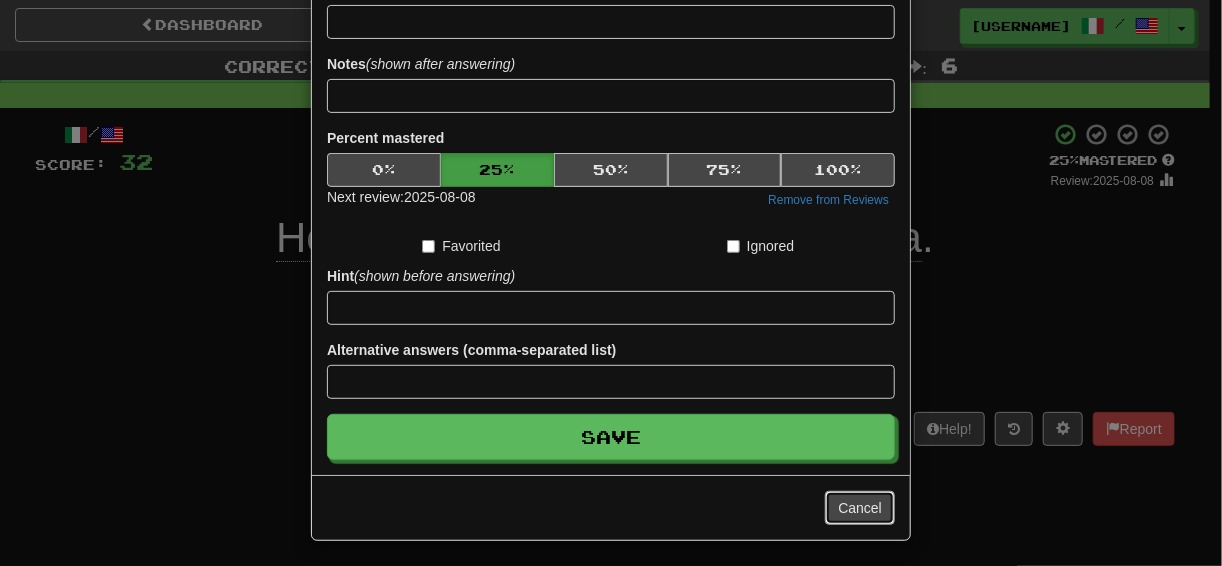 click on "Cancel" at bounding box center [860, 508] 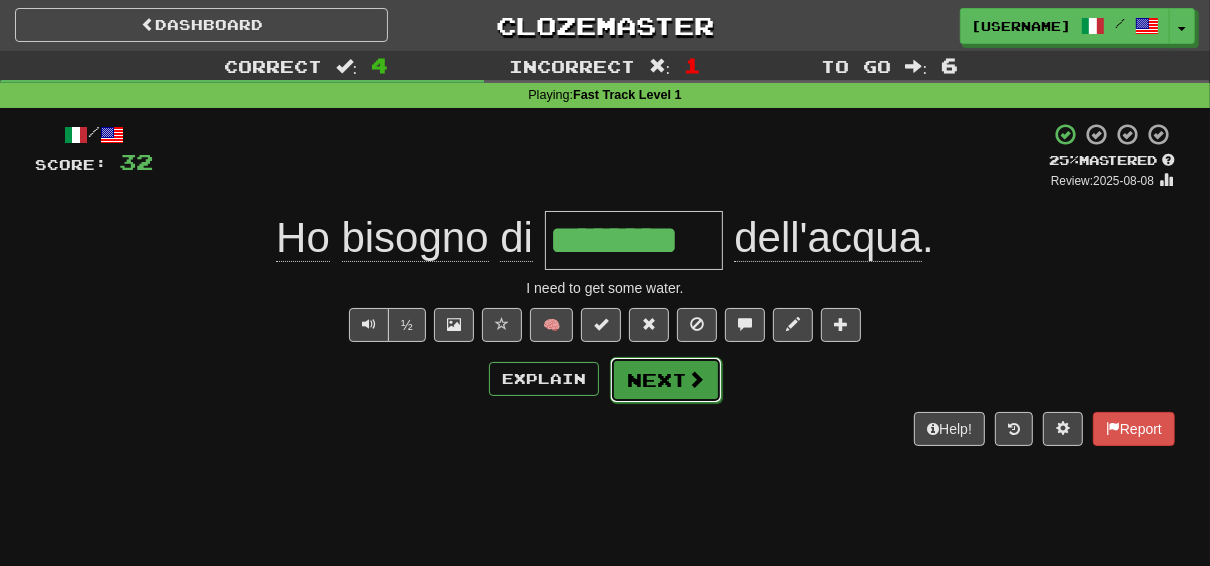 click on "Next" at bounding box center (666, 380) 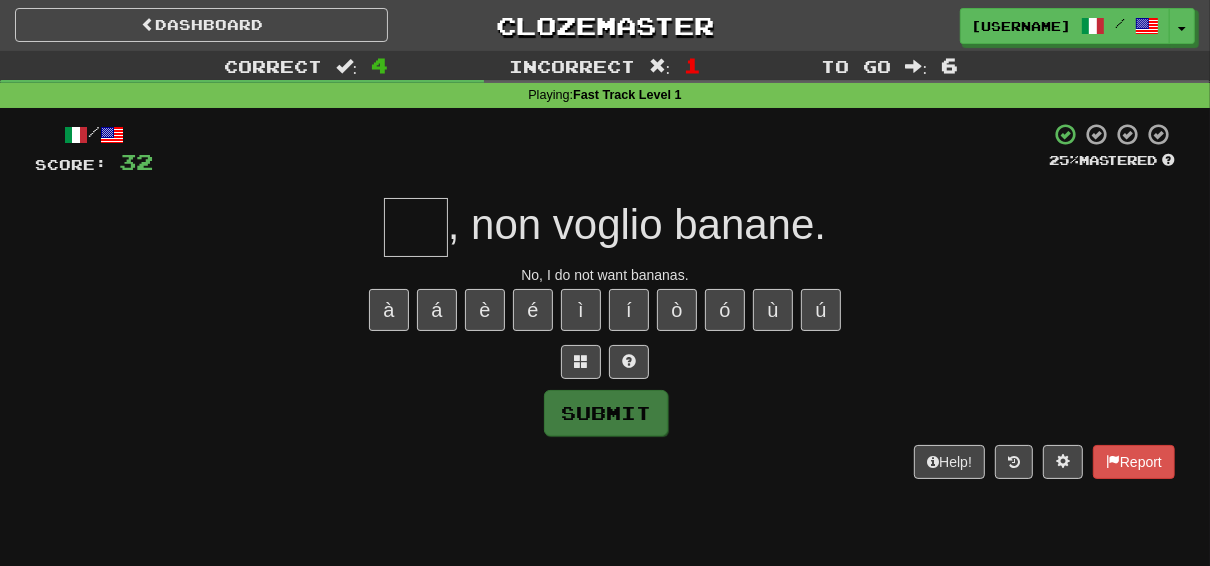 type on "*" 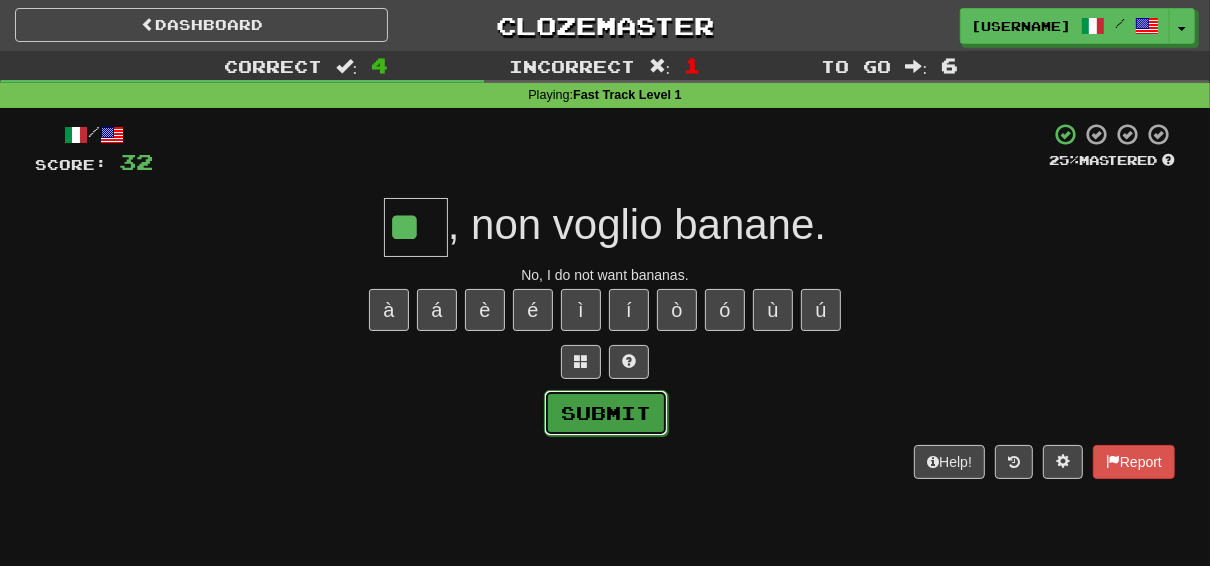click on "Submit" at bounding box center (606, 413) 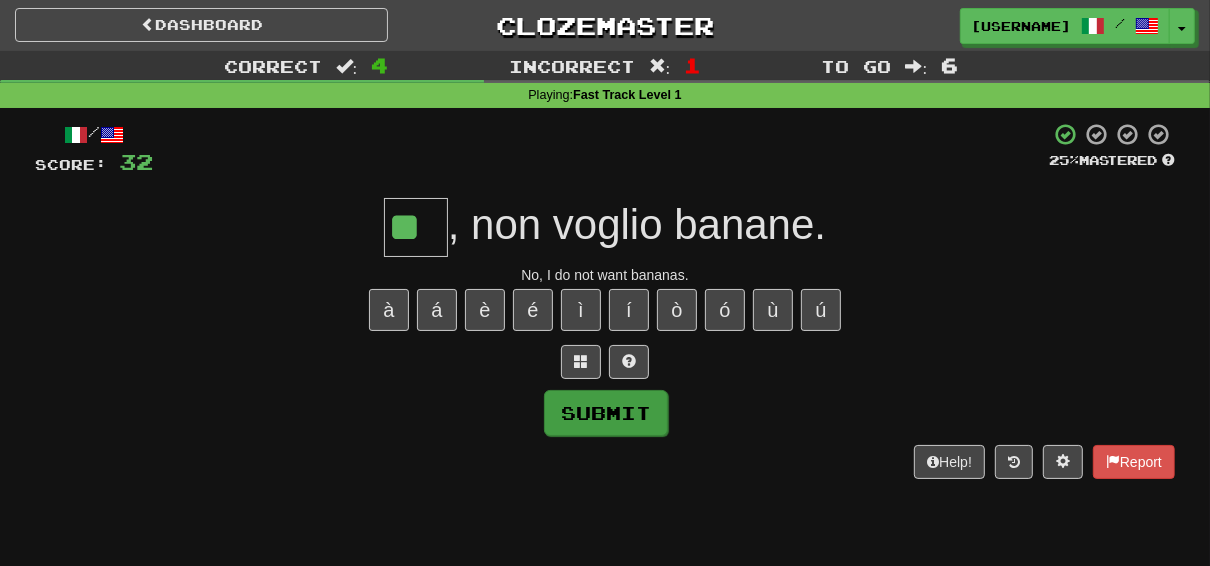 type on "**" 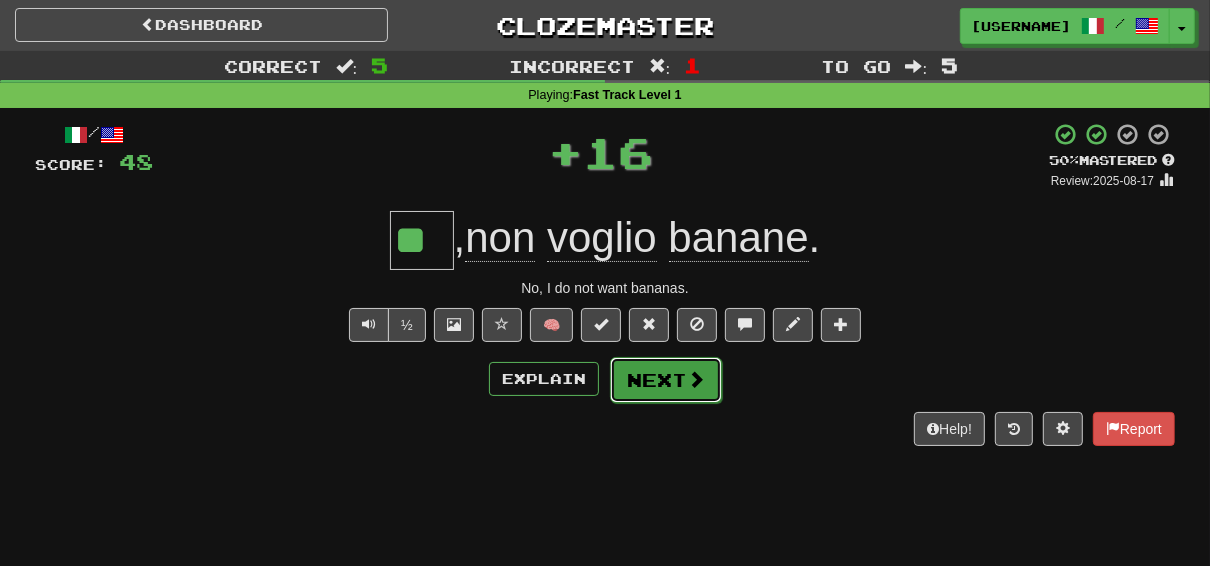 click on "Next" at bounding box center [666, 380] 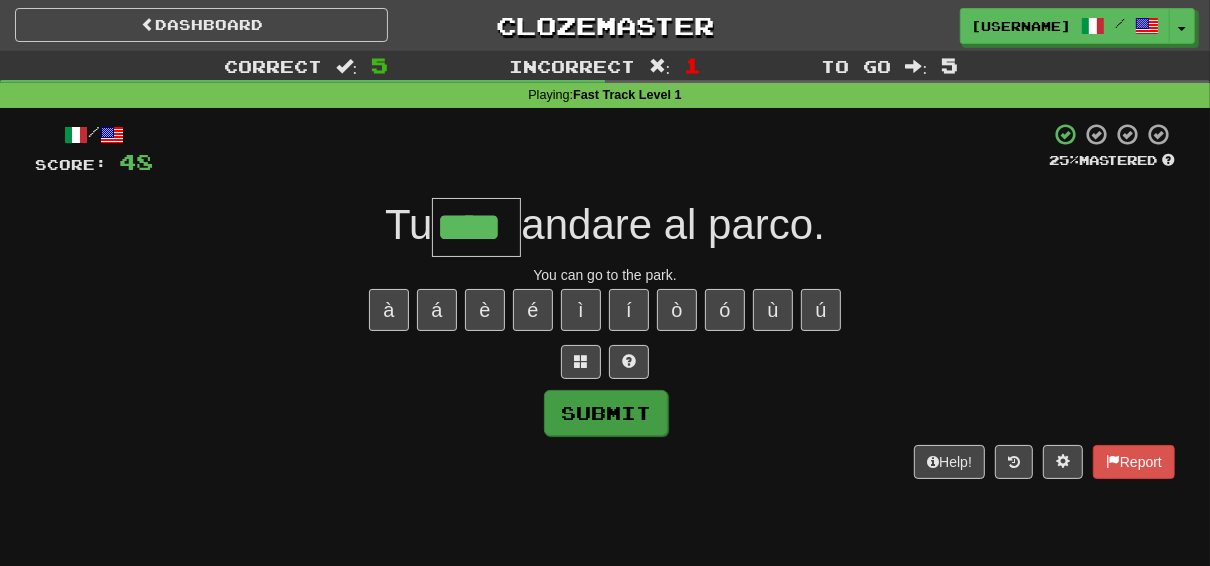 type on "****" 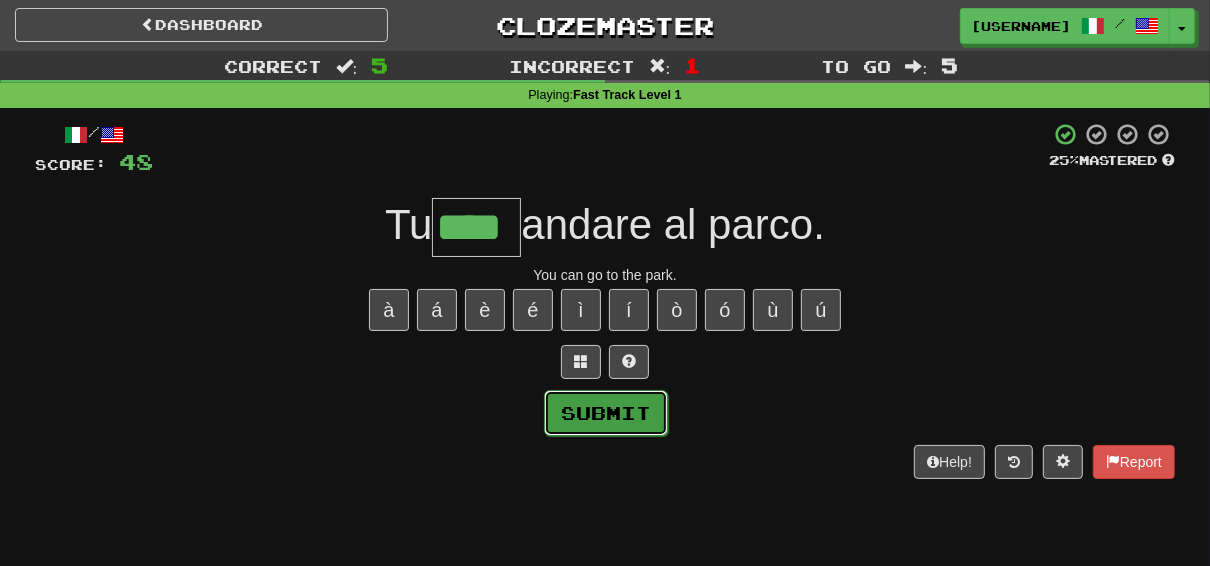 click on "Submit" at bounding box center [606, 413] 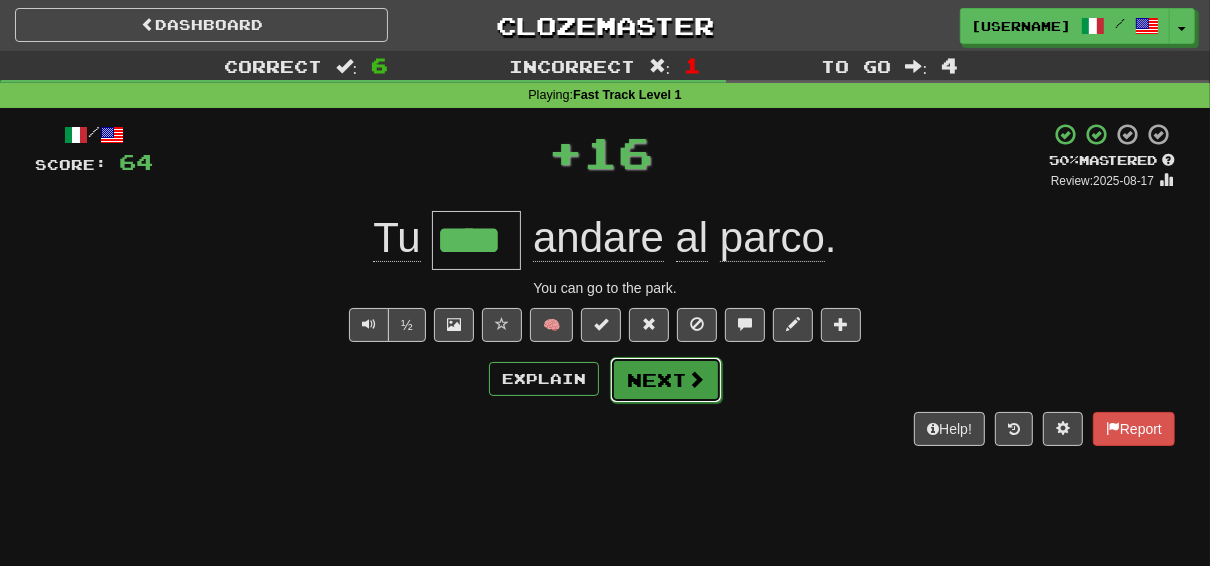 click on "Next" at bounding box center [666, 380] 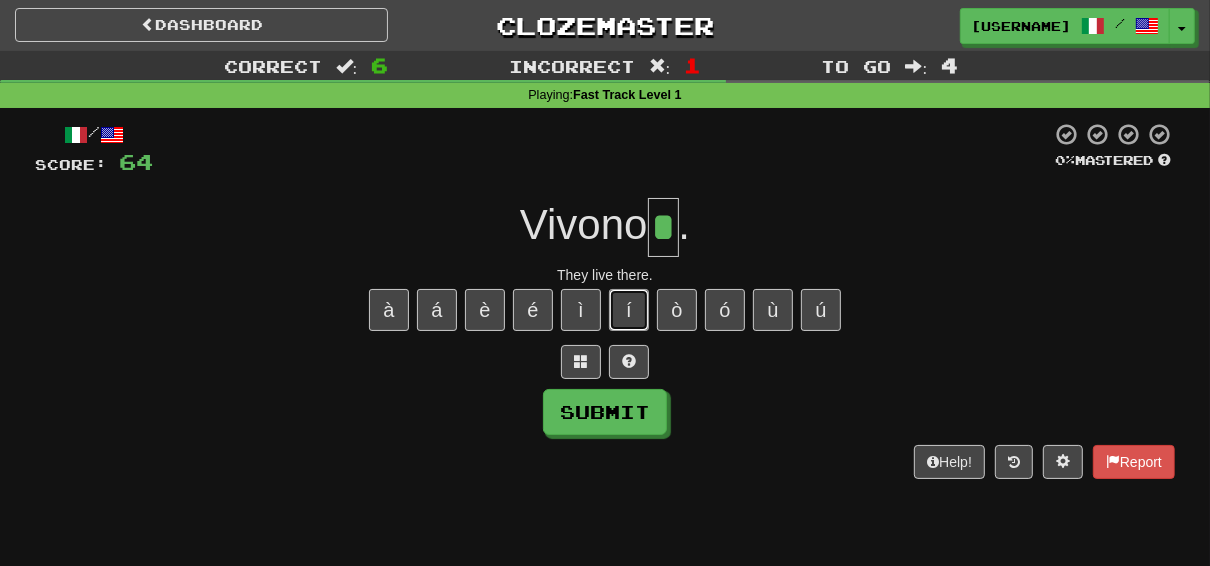 click on "í" at bounding box center (629, 310) 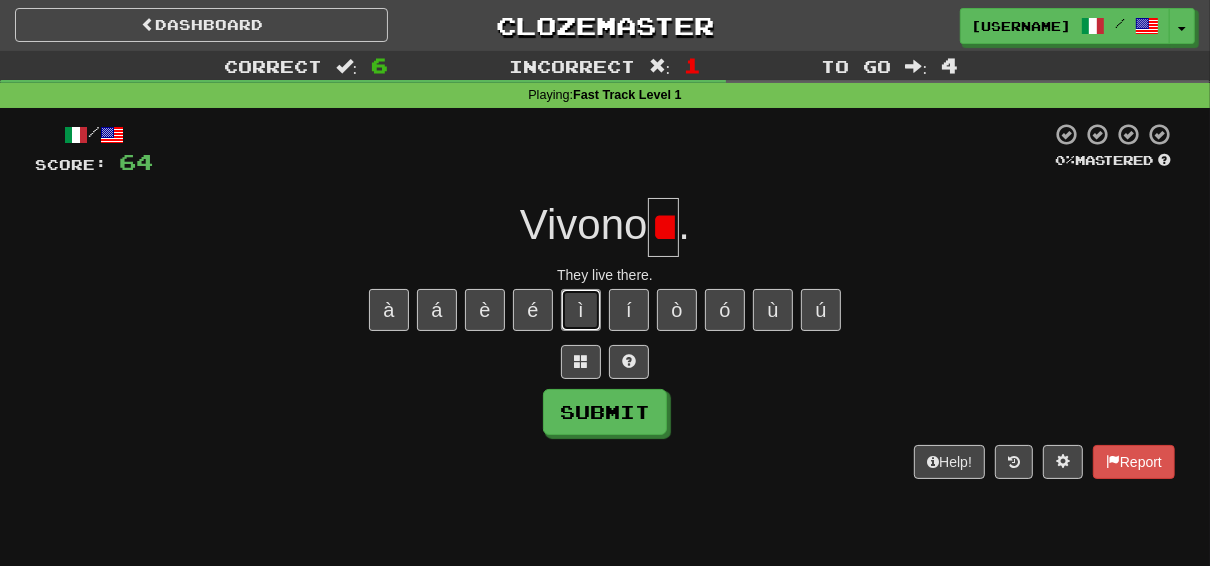 click on "ì" at bounding box center (581, 310) 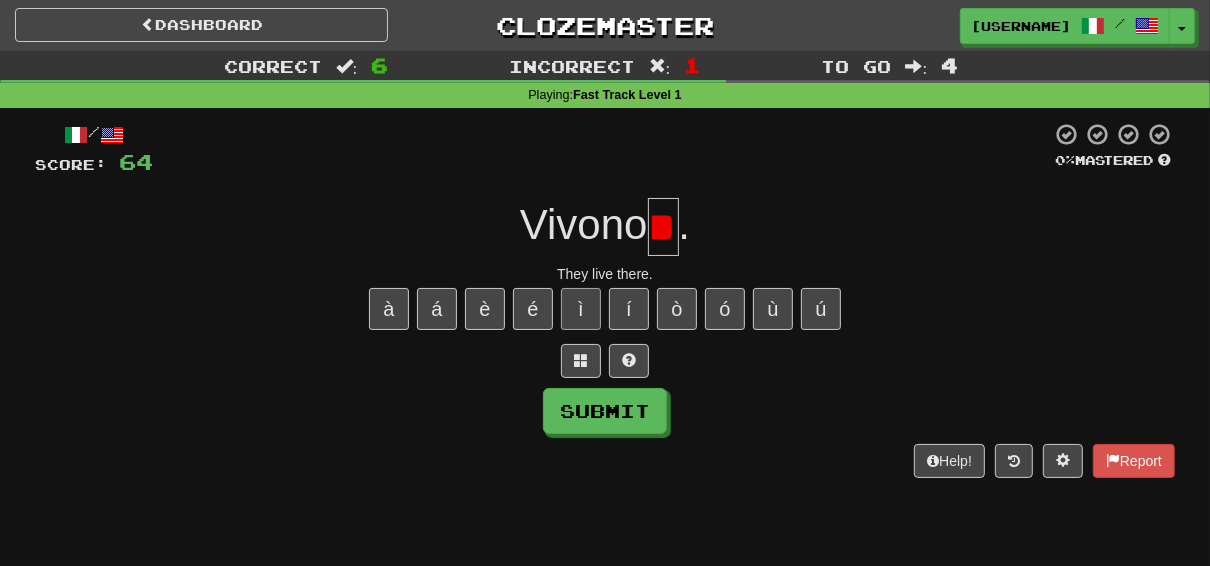 scroll, scrollTop: 0, scrollLeft: 0, axis: both 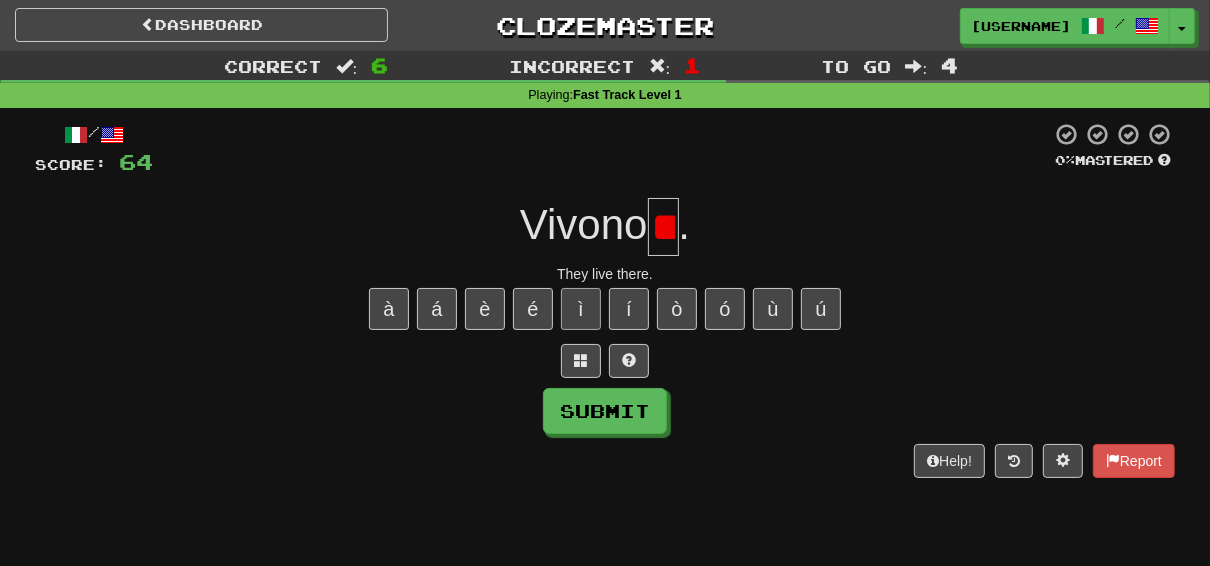 type on "*" 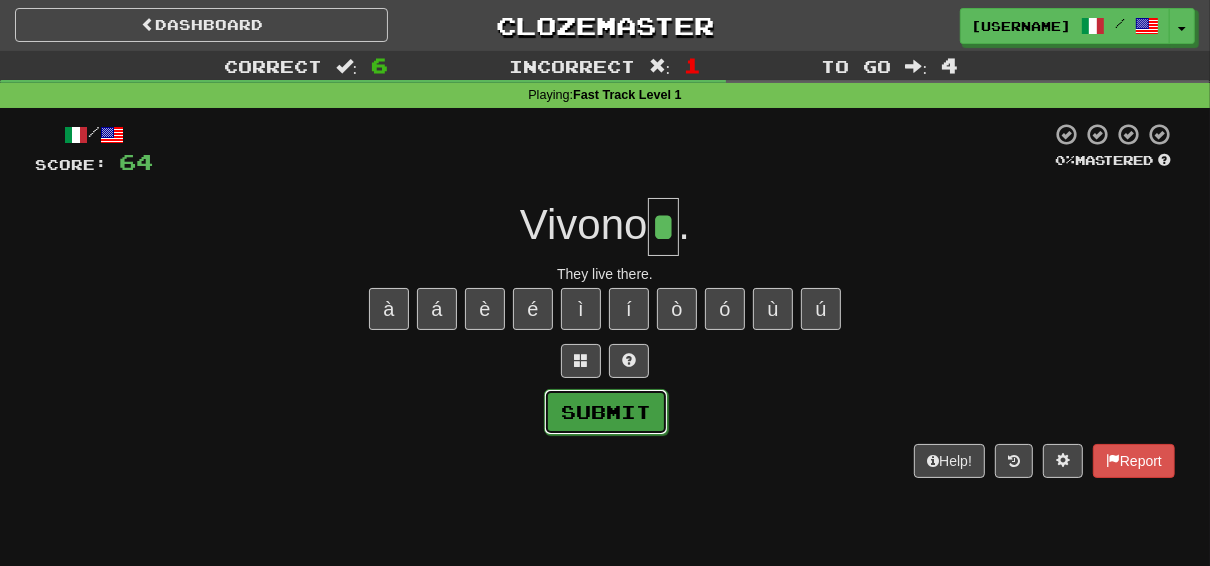 click on "Submit" at bounding box center [606, 412] 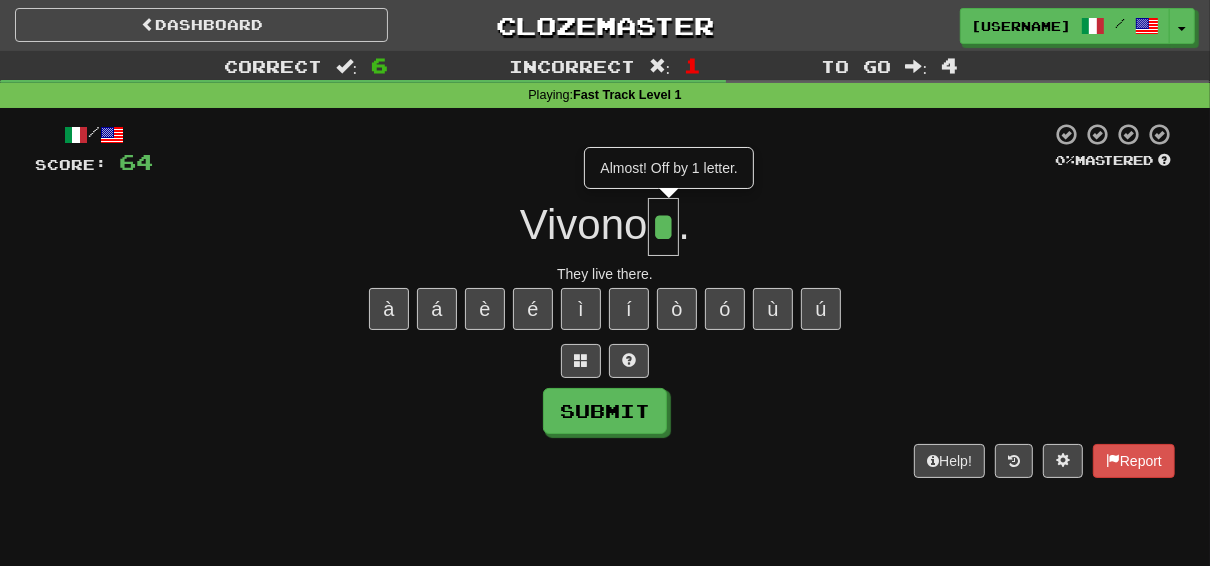 click on "*" at bounding box center [663, 227] 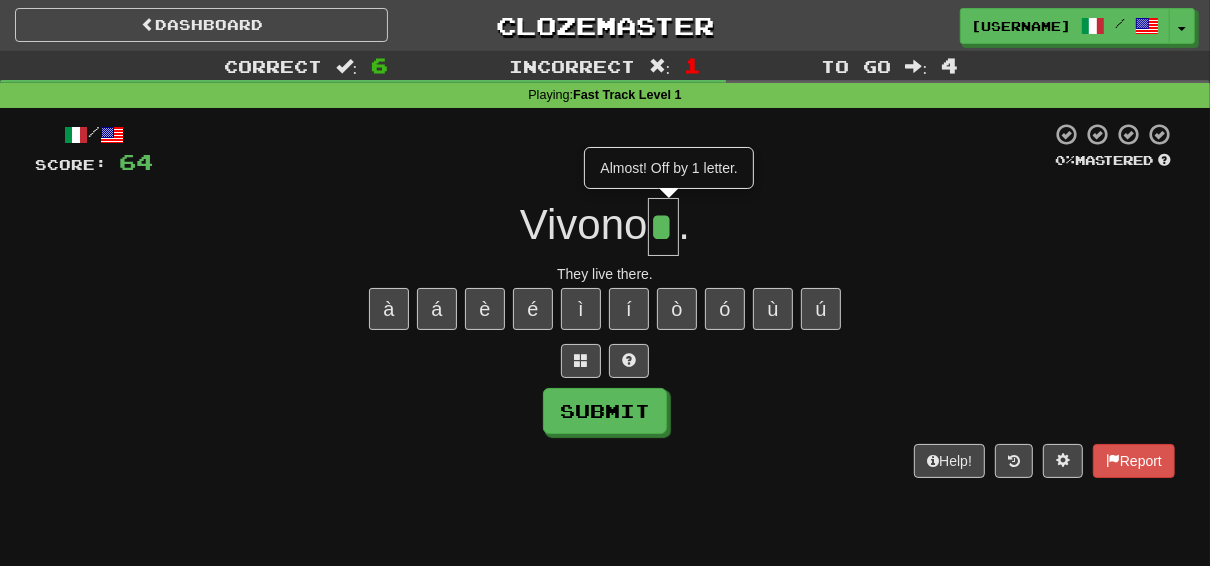 scroll, scrollTop: 0, scrollLeft: 0, axis: both 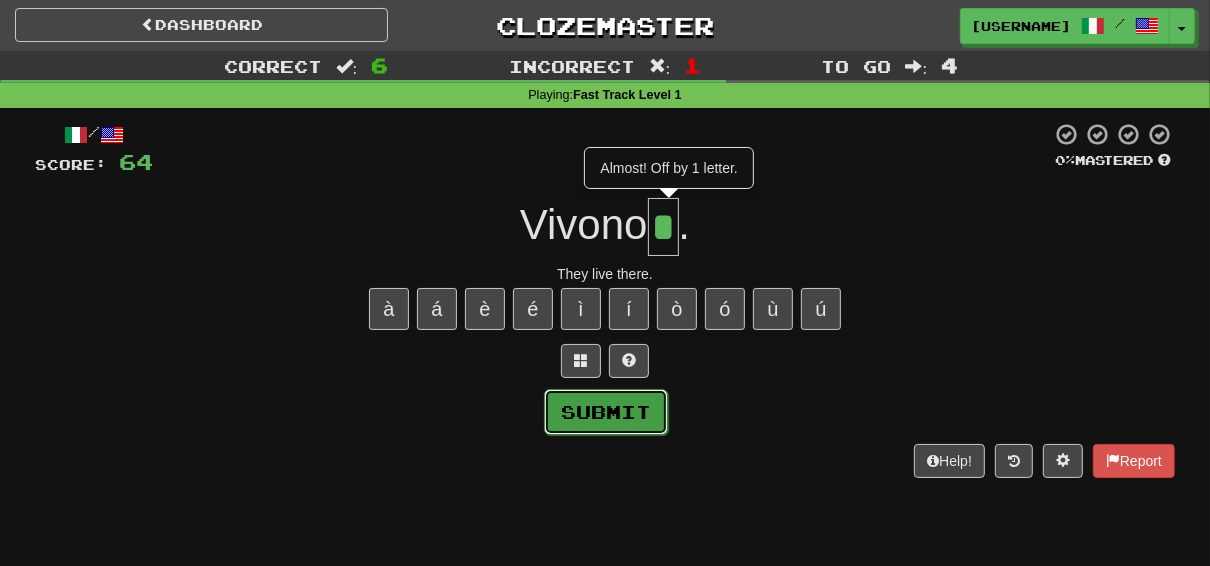 click on "Submit" at bounding box center [606, 412] 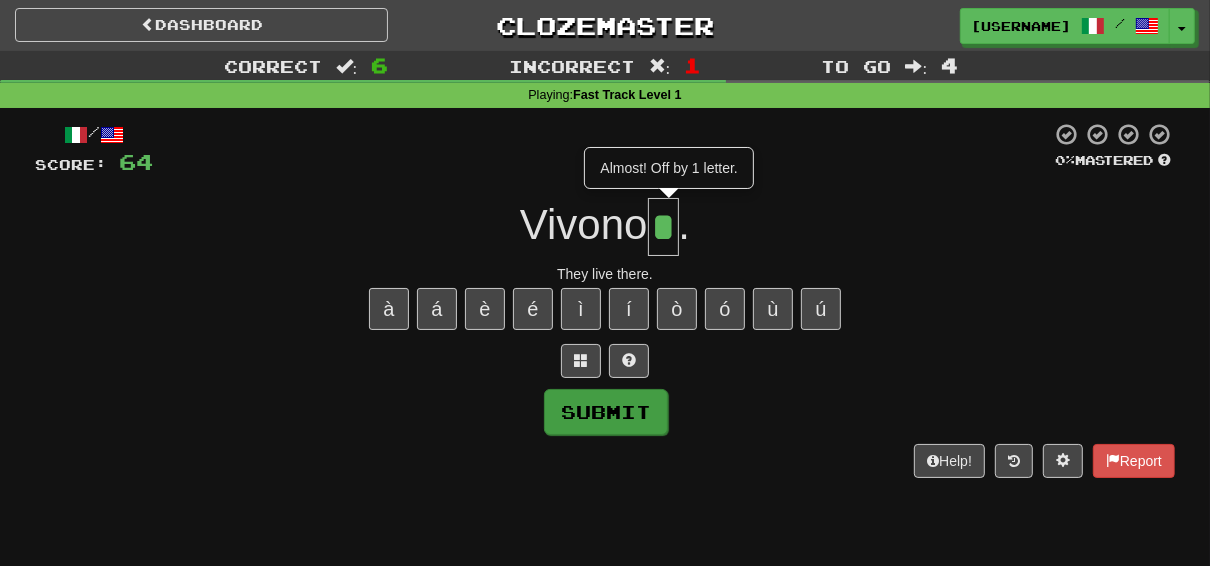 type on "**" 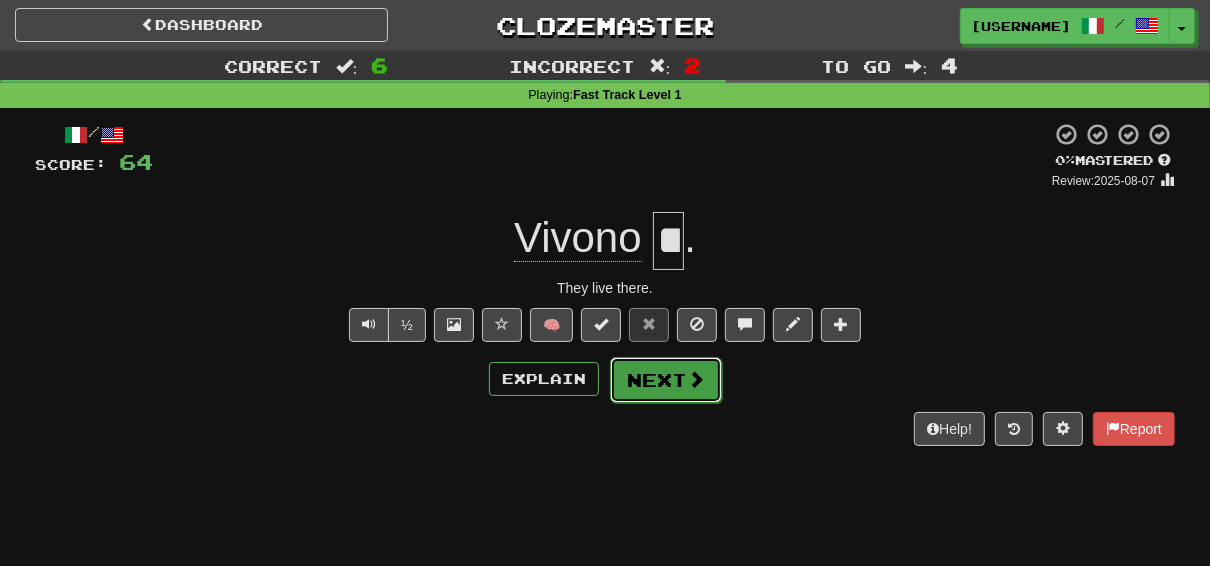click on "Next" at bounding box center [666, 380] 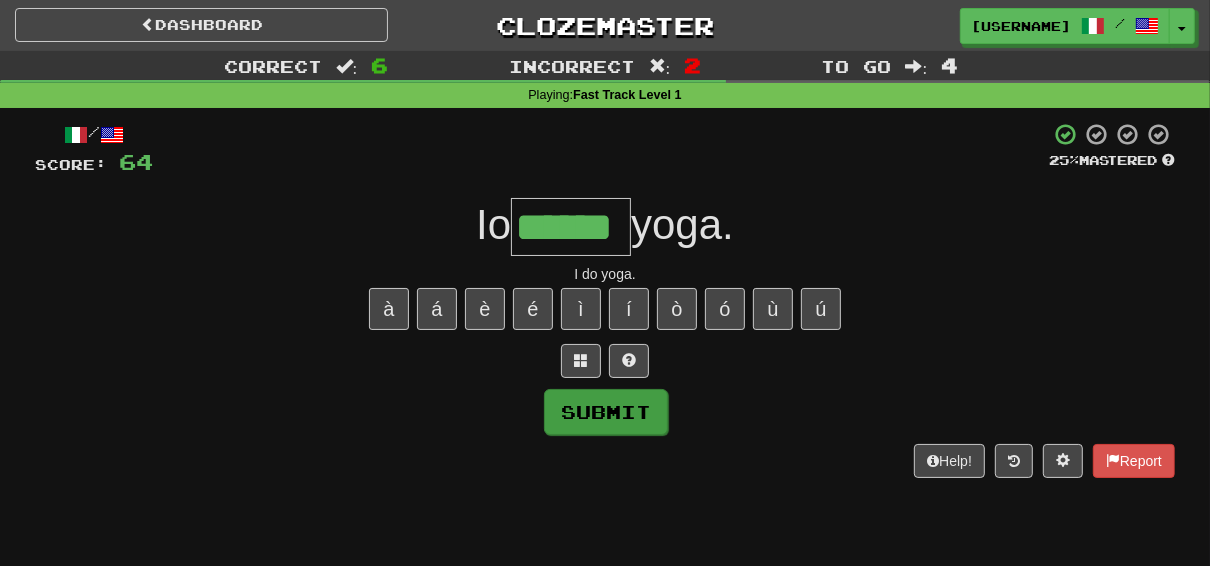 type on "******" 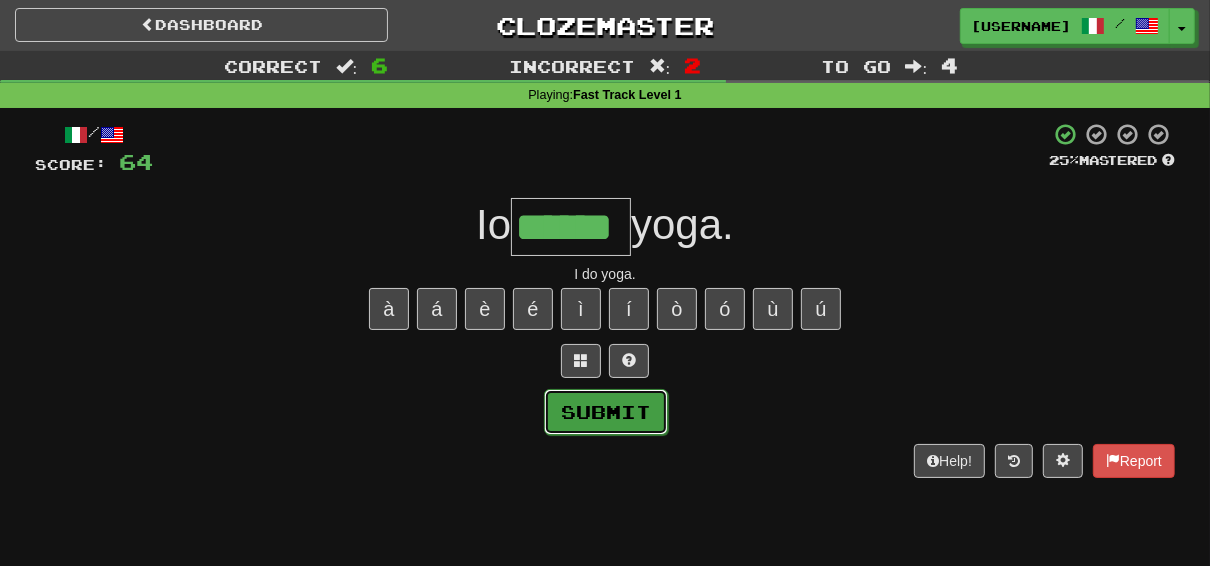 click on "Submit" at bounding box center [606, 412] 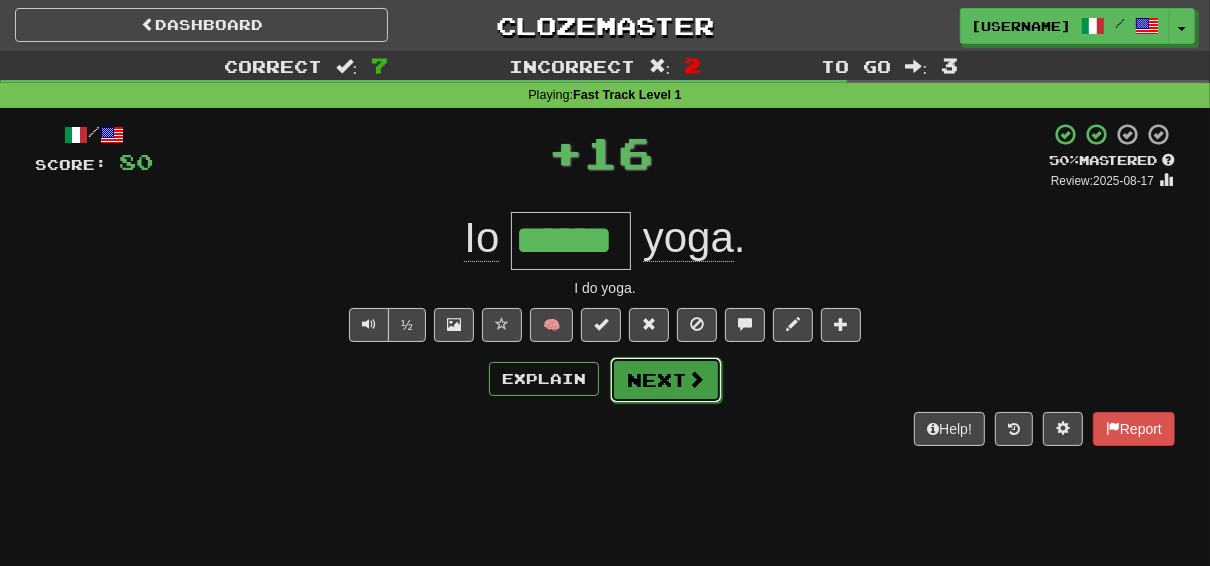click on "Next" at bounding box center [666, 380] 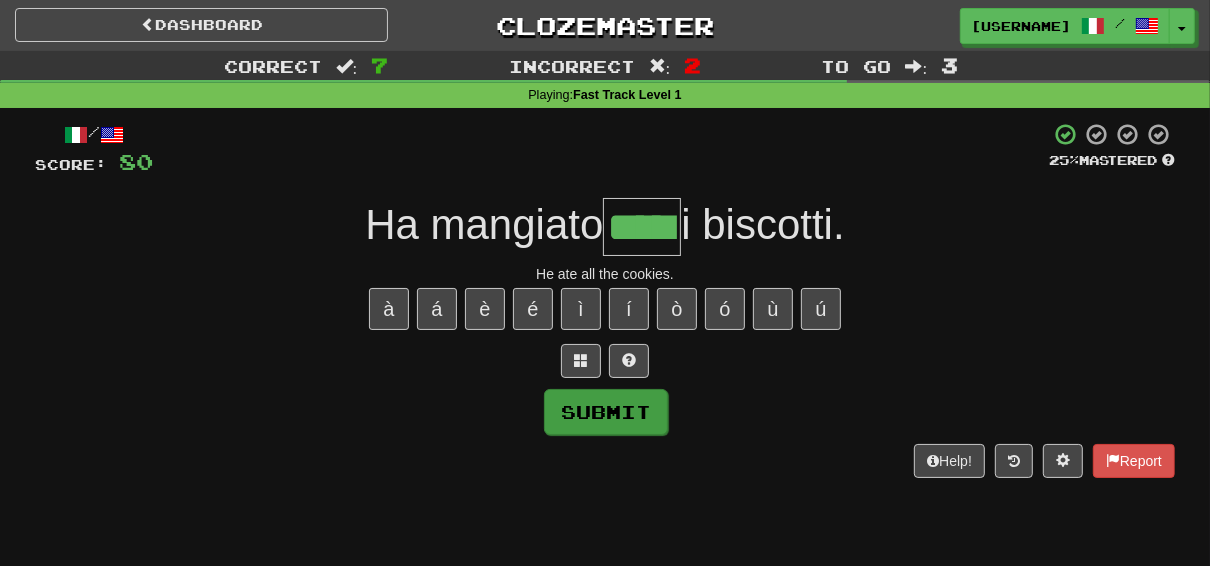 type on "*****" 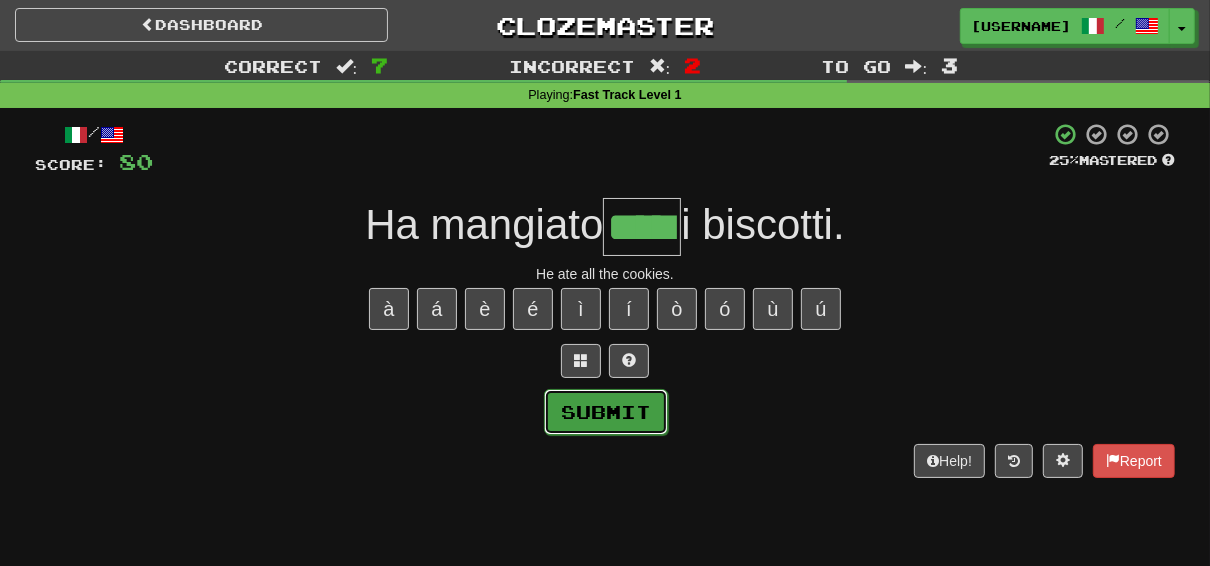 click on "Submit" at bounding box center (606, 412) 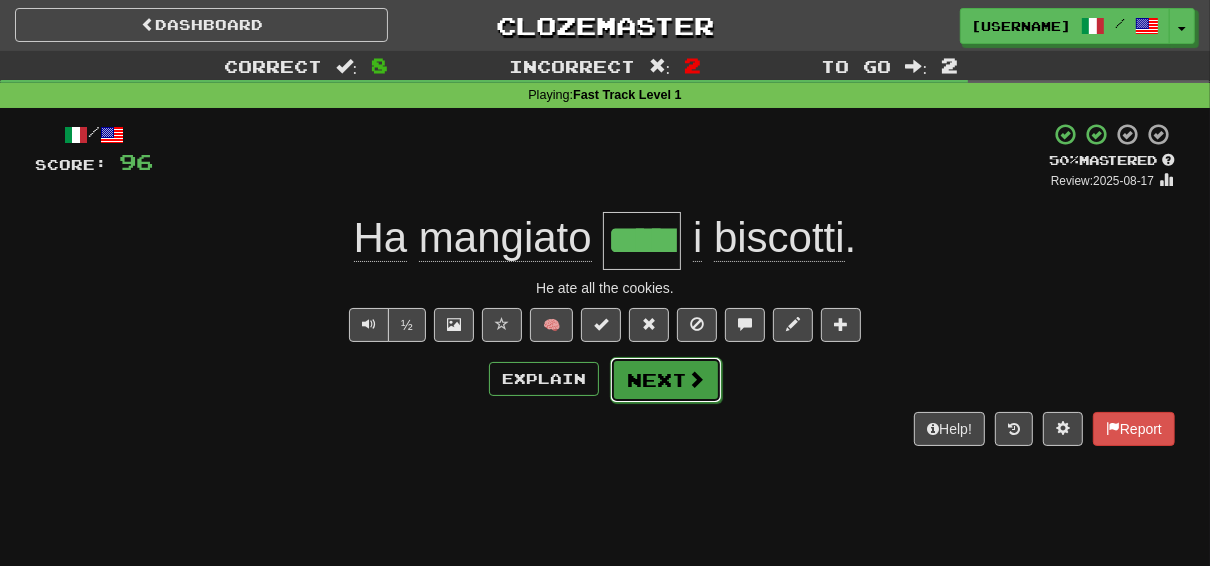click on "Next" at bounding box center [666, 380] 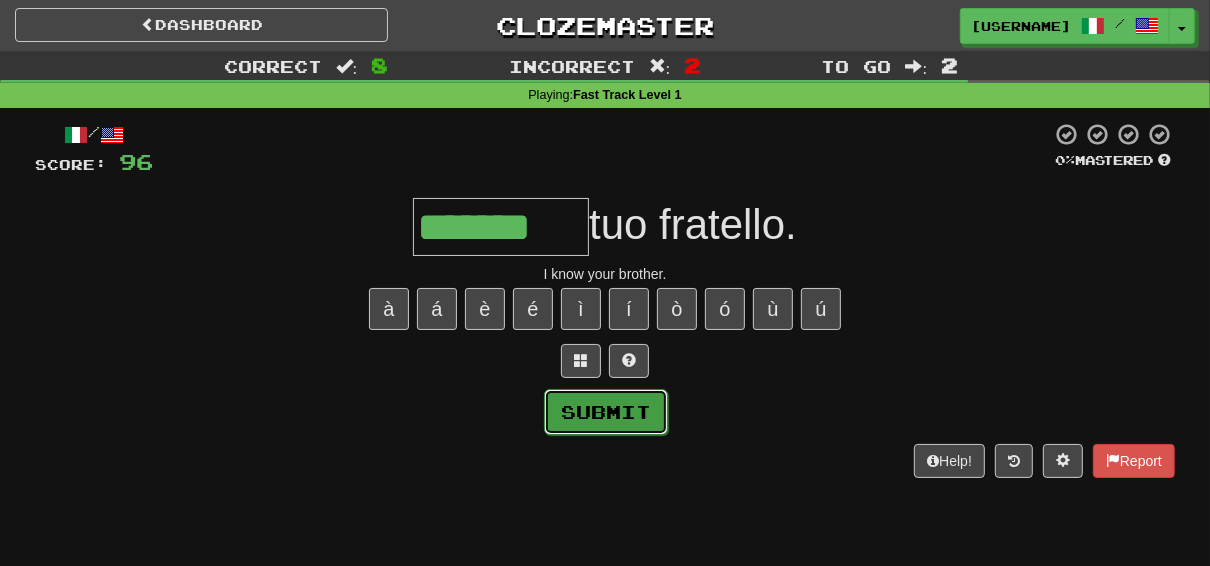 click on "Submit" at bounding box center [606, 412] 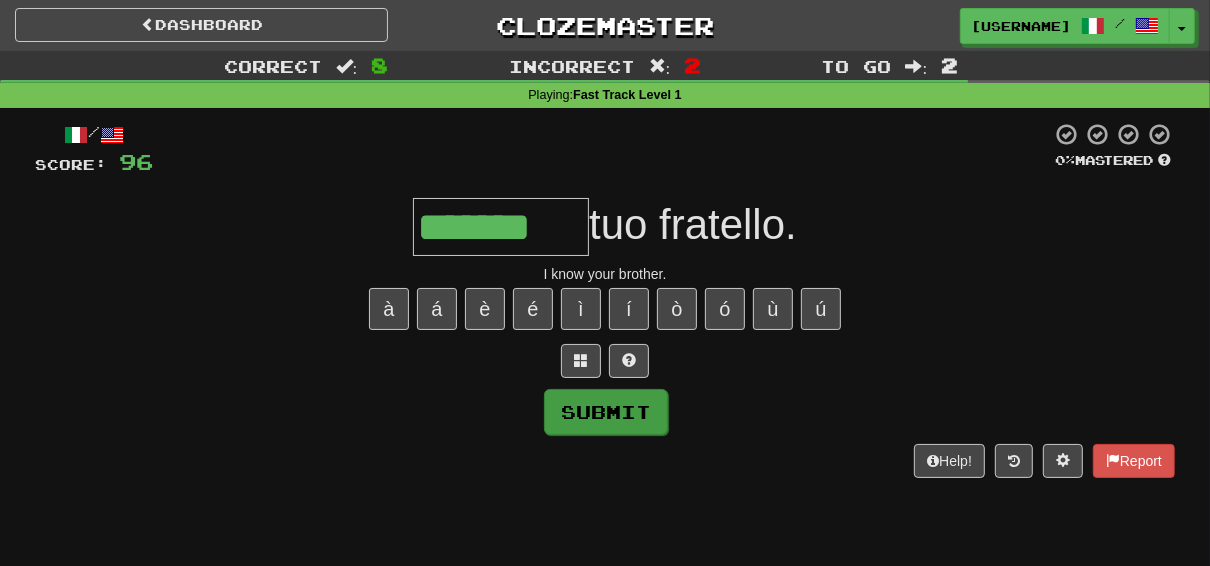type on "*******" 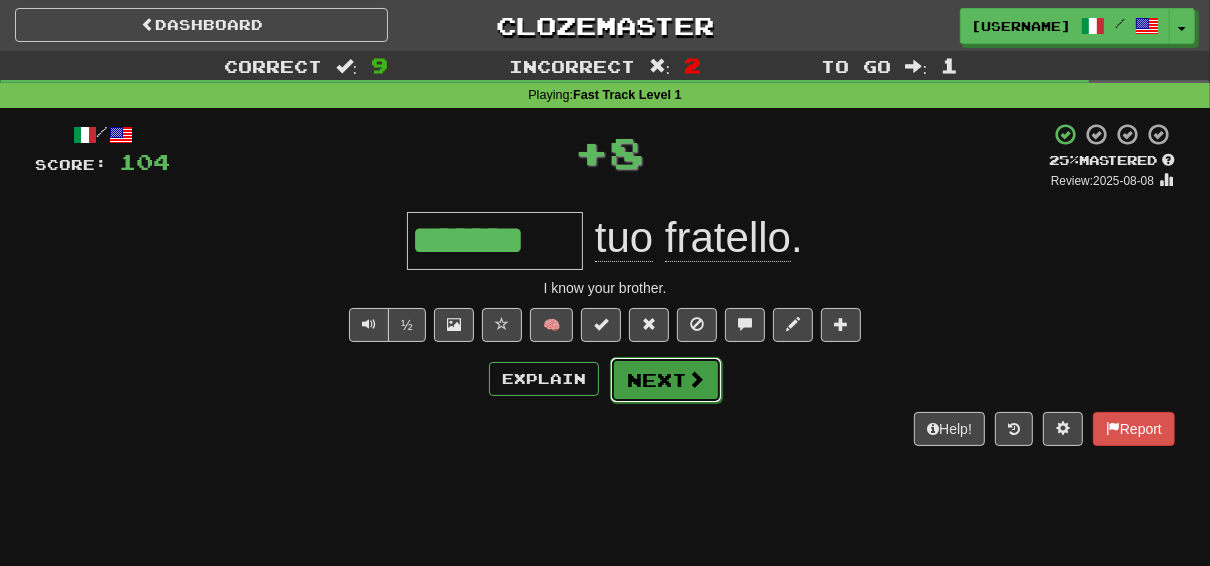 click on "Next" at bounding box center [666, 380] 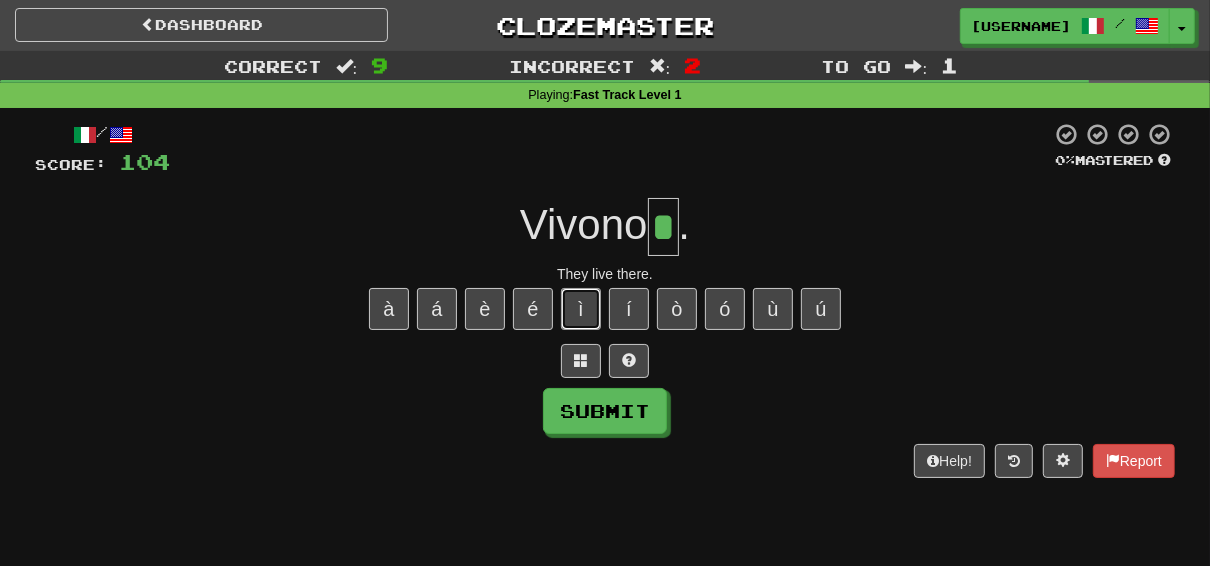 click on "ì" at bounding box center [581, 309] 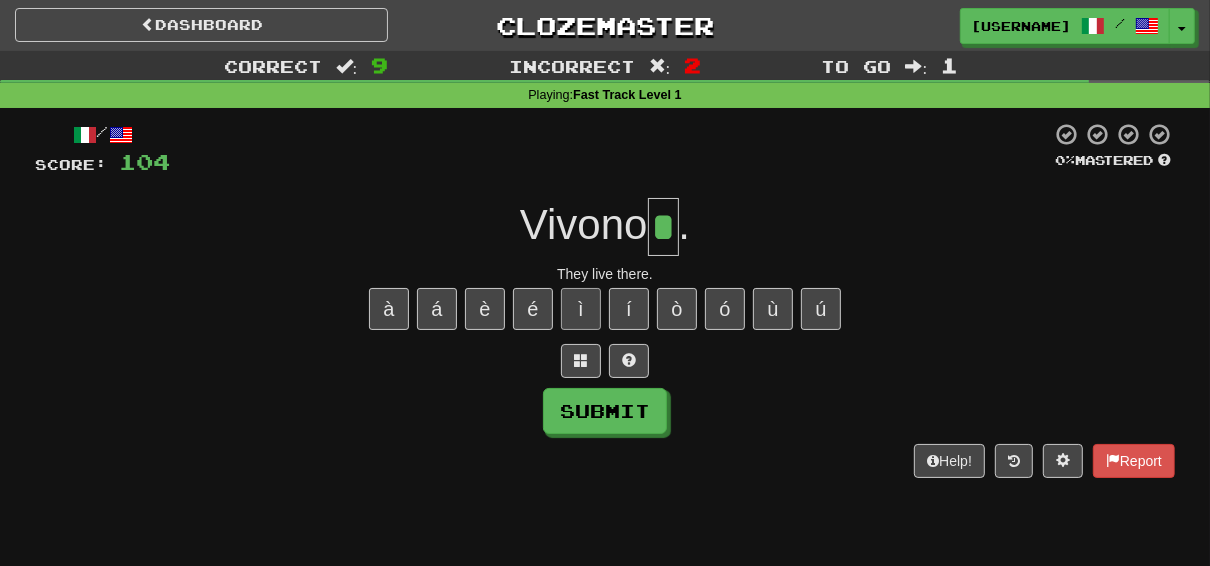 type on "**" 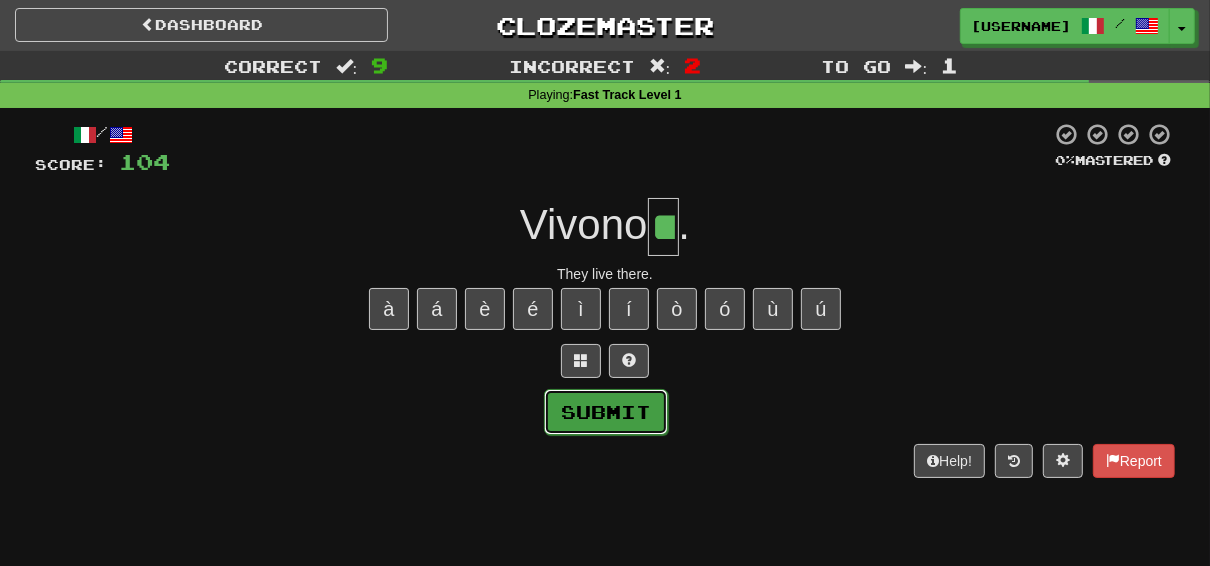 click on "Submit" at bounding box center (606, 412) 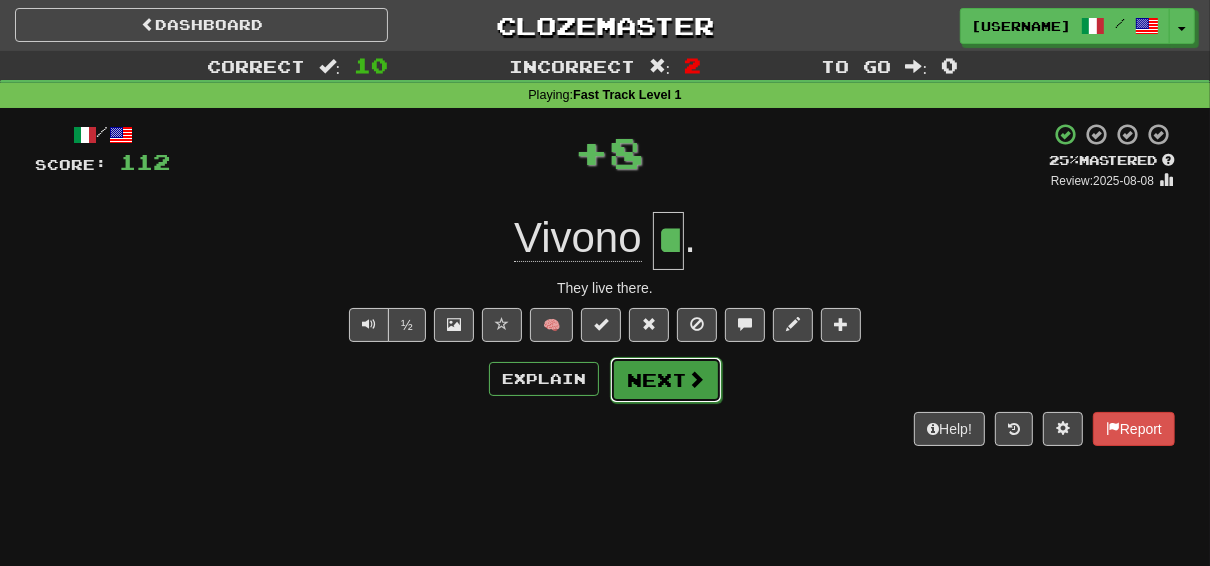 click on "Next" at bounding box center [666, 380] 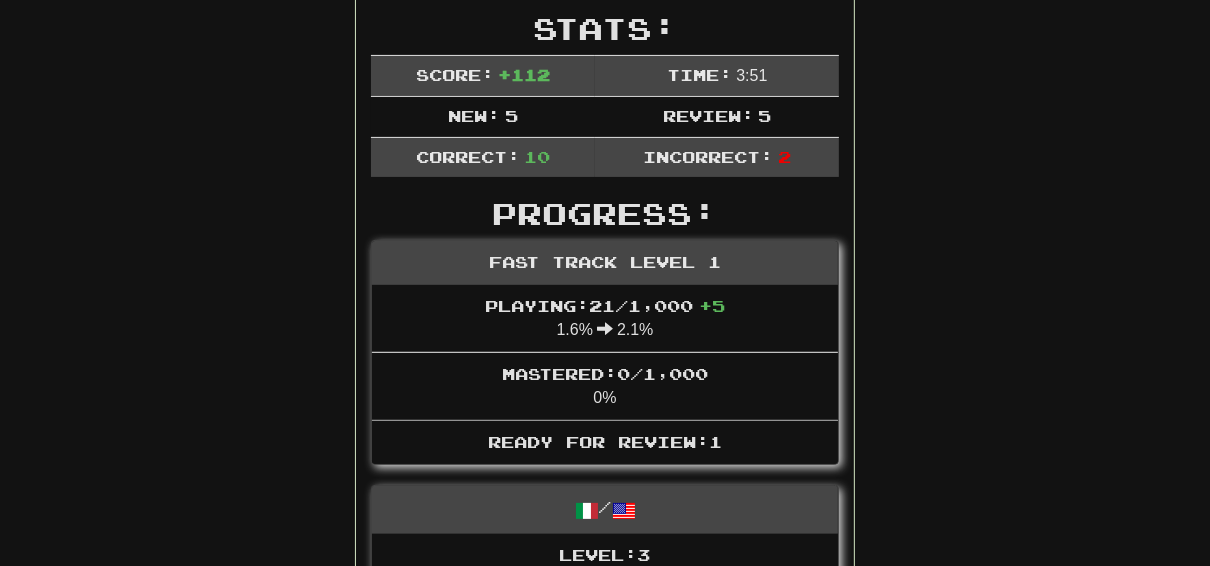 scroll, scrollTop: 0, scrollLeft: 0, axis: both 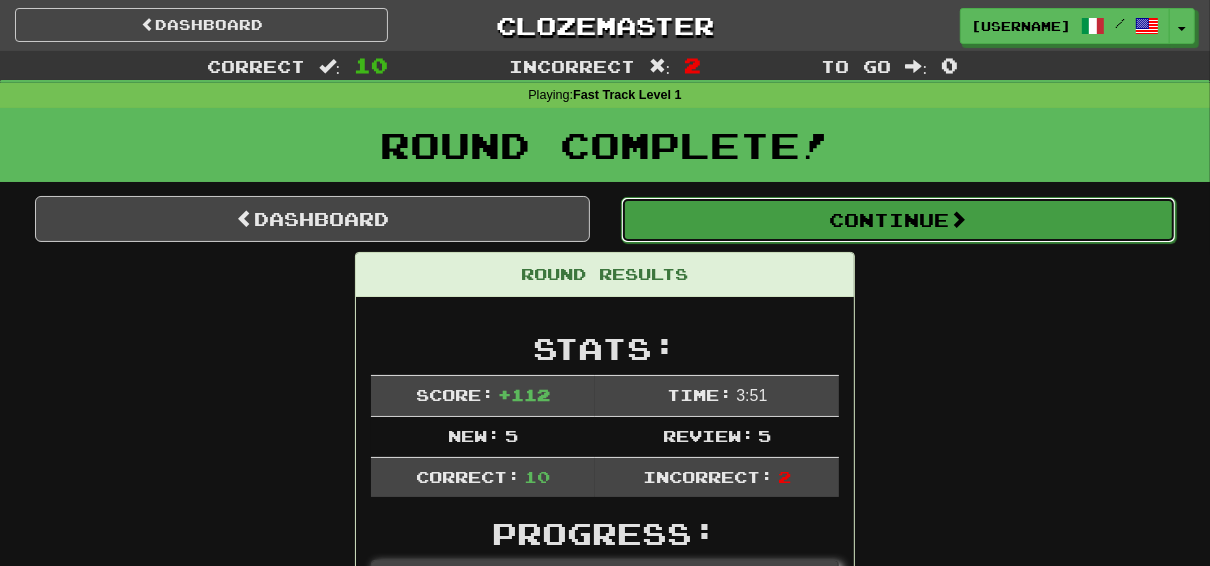 click on "Continue" at bounding box center [898, 220] 